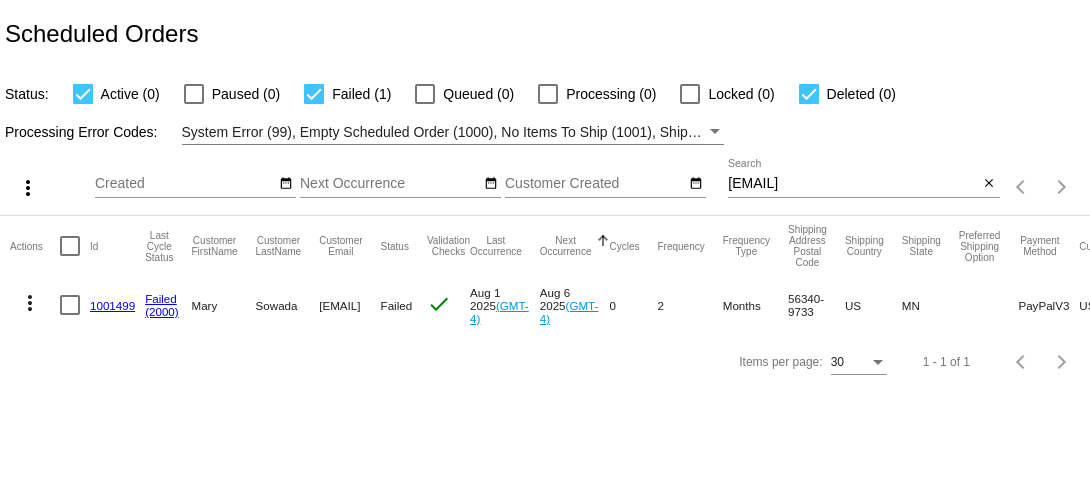 scroll, scrollTop: 0, scrollLeft: 0, axis: both 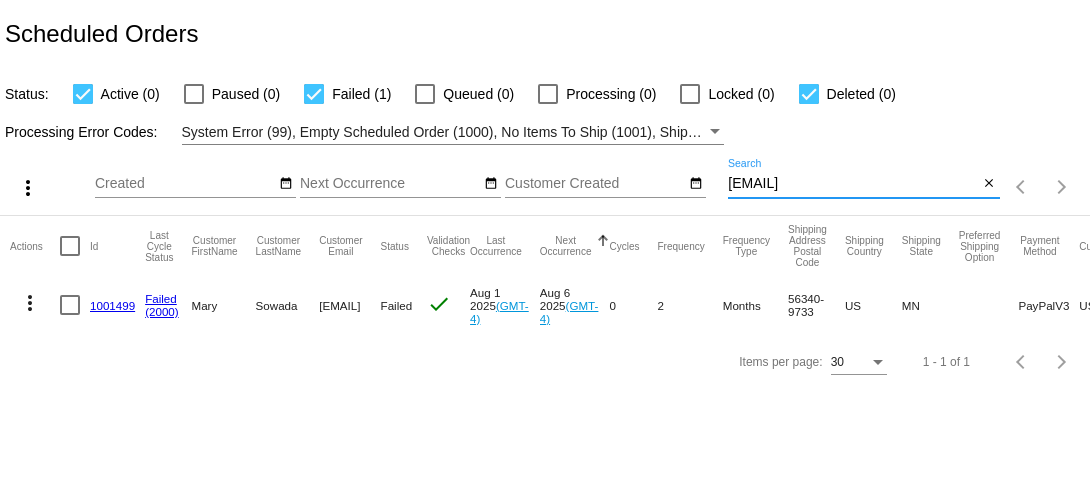 click on "mksowada@yahoo.com" at bounding box center (853, 184) 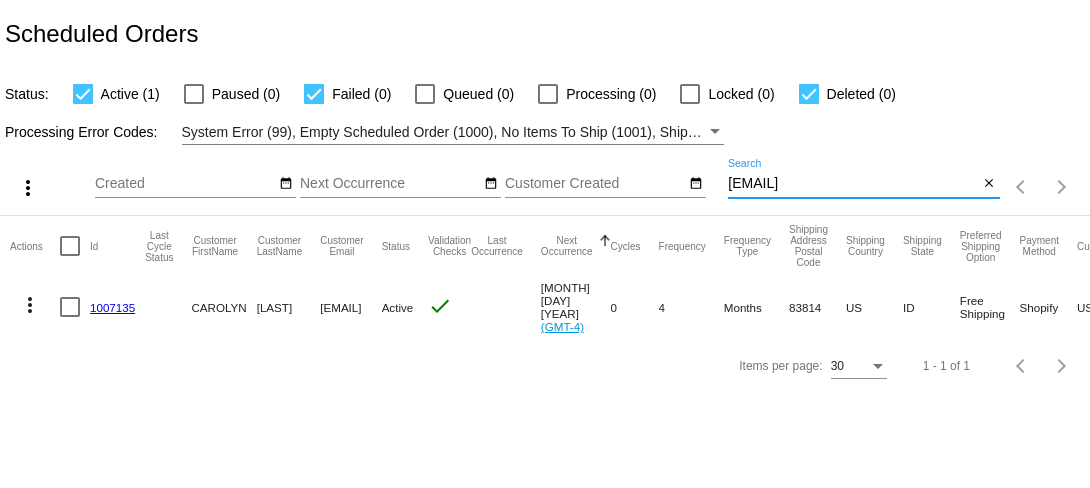 click on "cjoslin3@gmail.com" at bounding box center [853, 184] 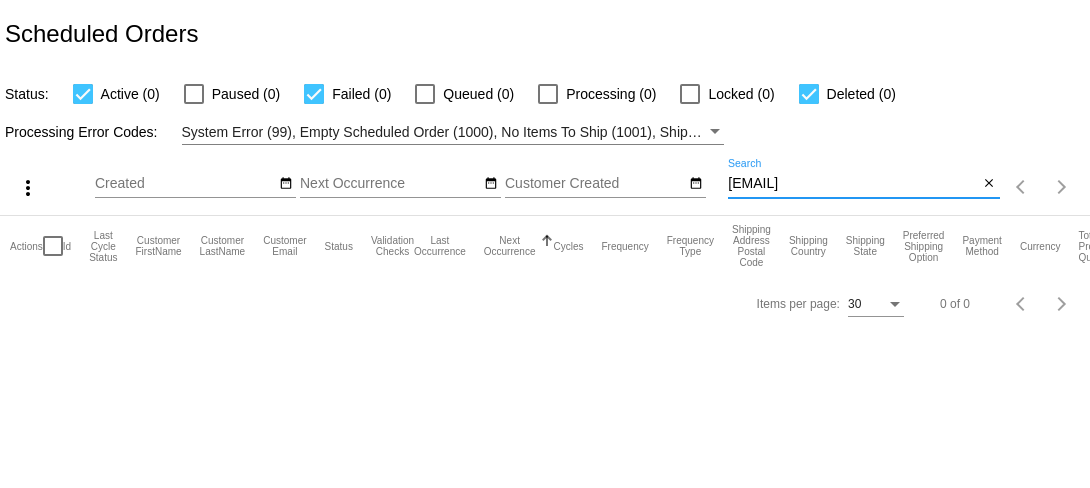 click on "deboldt@hotmail.com" at bounding box center [853, 184] 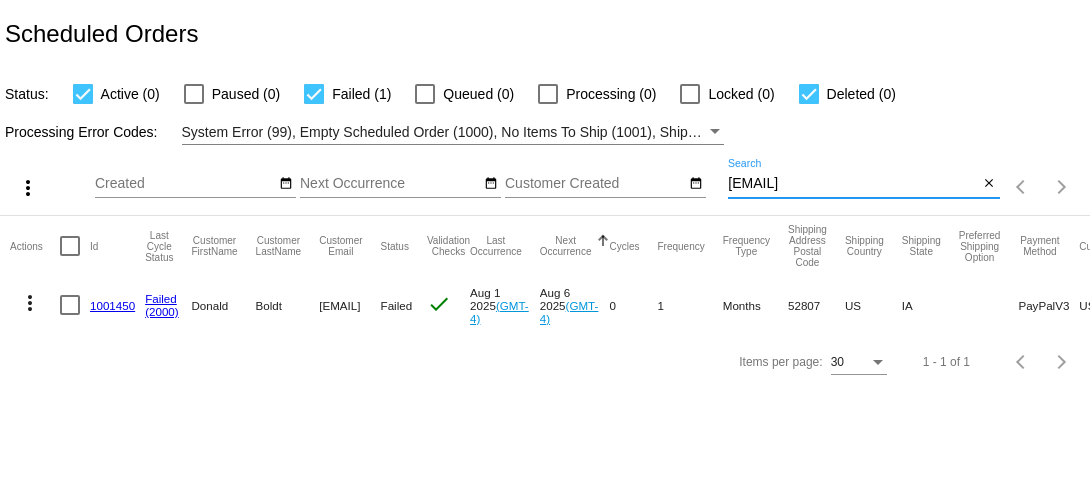 type on "deboldt@hotmail.com" 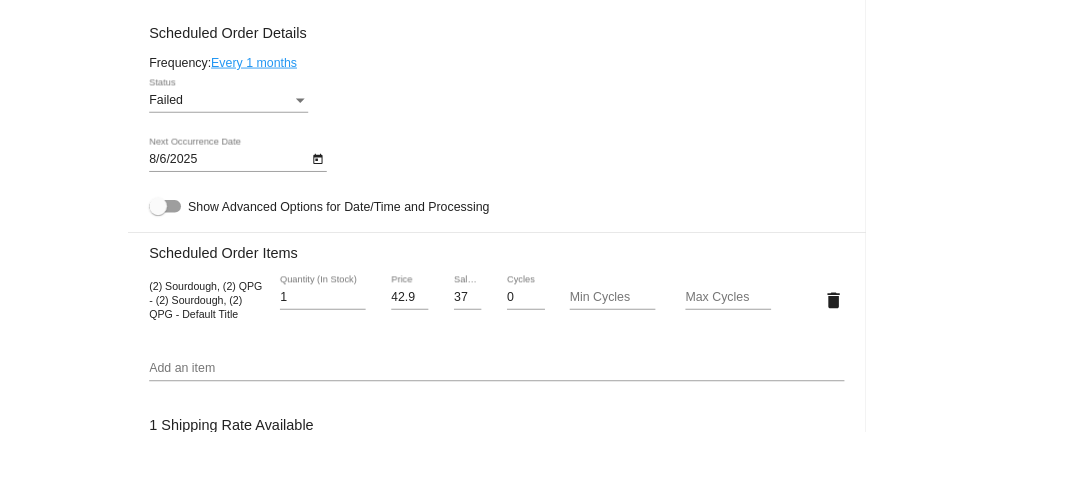 scroll, scrollTop: 1230, scrollLeft: 0, axis: vertical 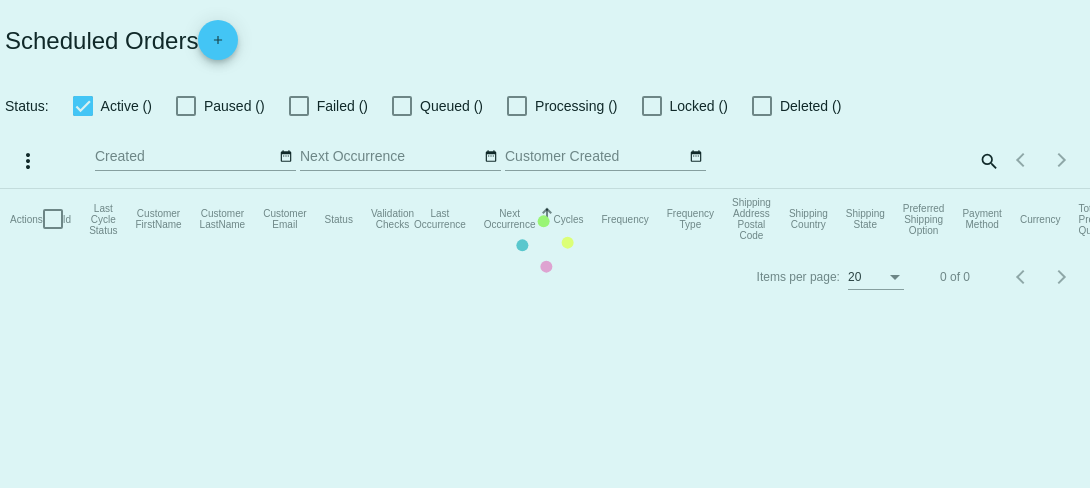 checkbox on "true" 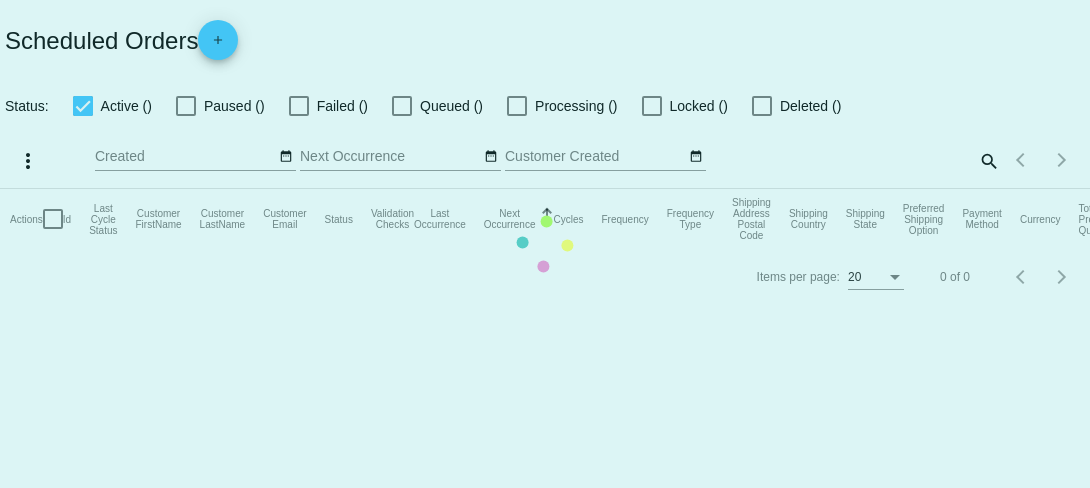 checkbox on "true" 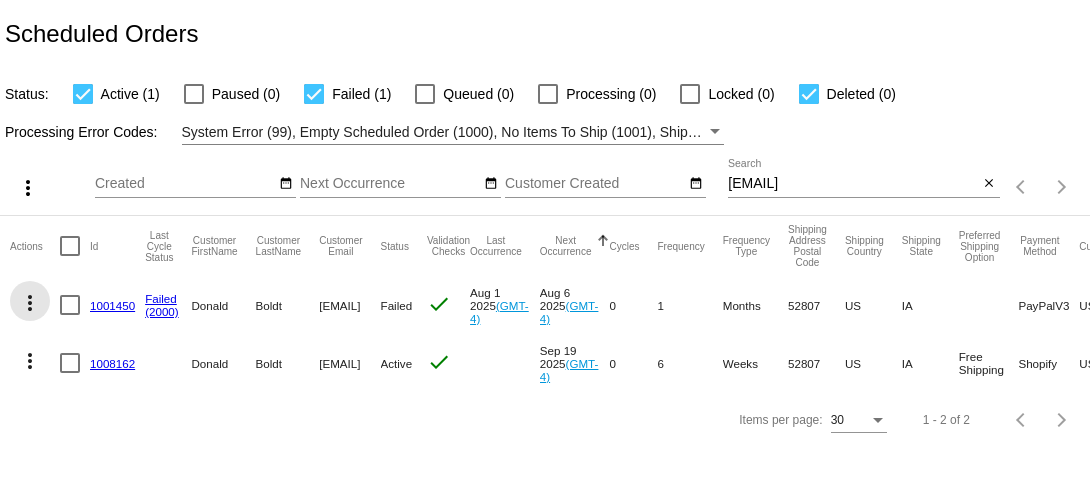 click on "more_vert" 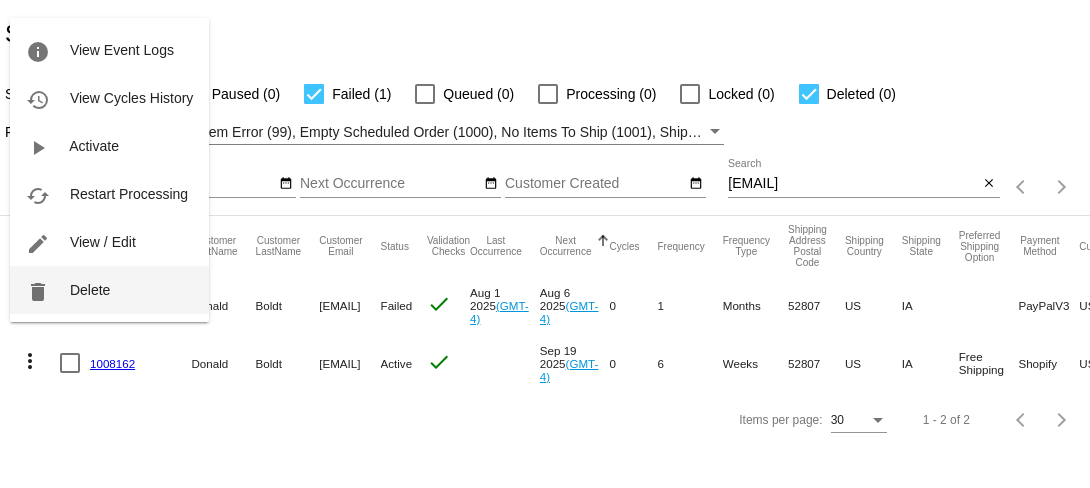 click on "delete
Delete" at bounding box center [109, 290] 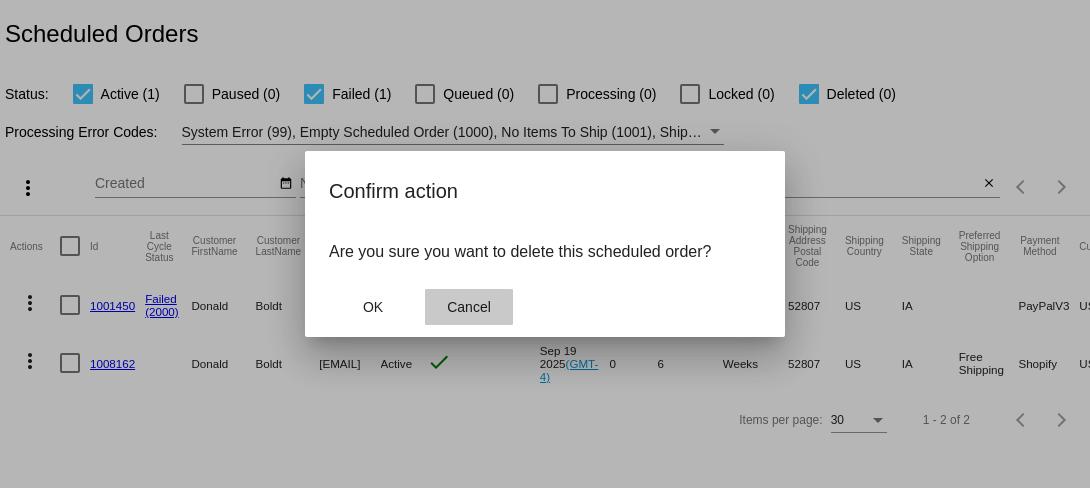 click on "Cancel" 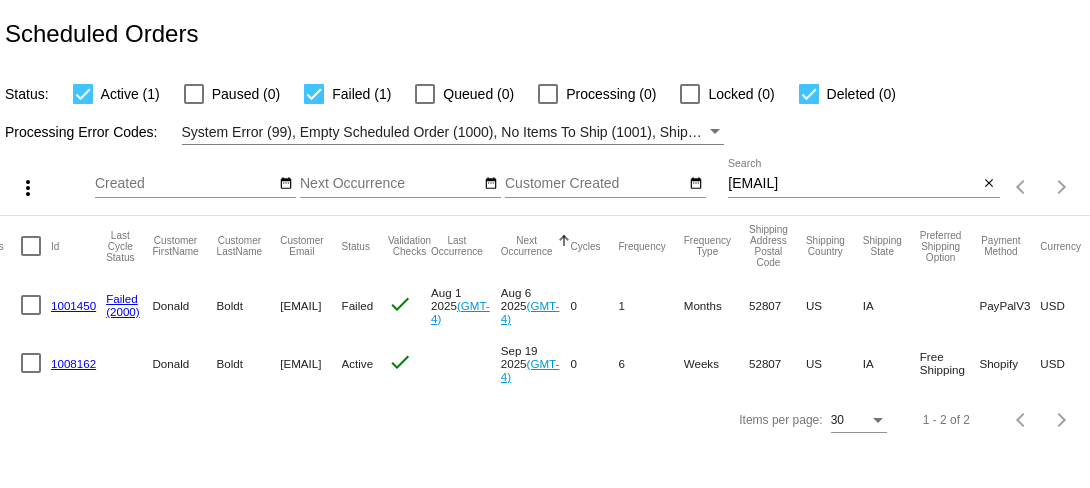scroll, scrollTop: 0, scrollLeft: 0, axis: both 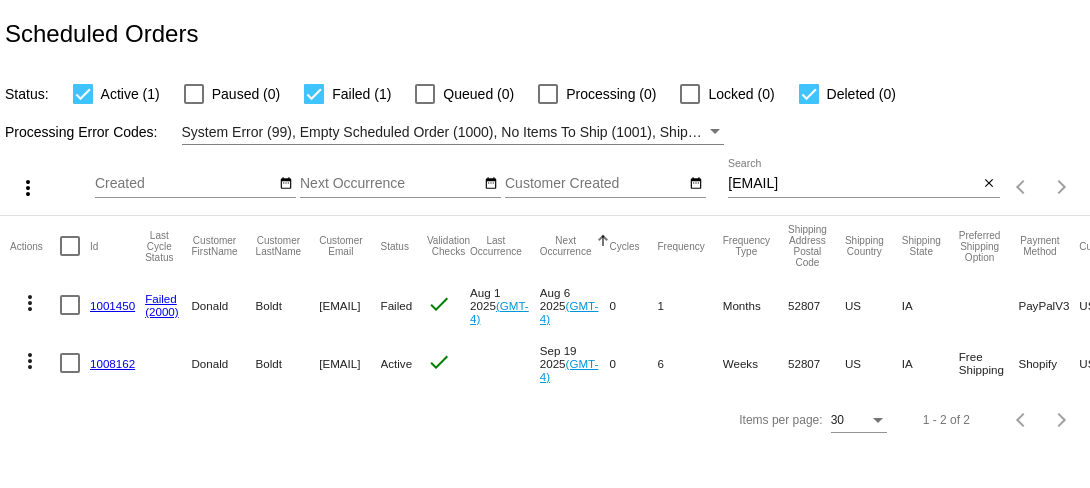 click on "more_vert" 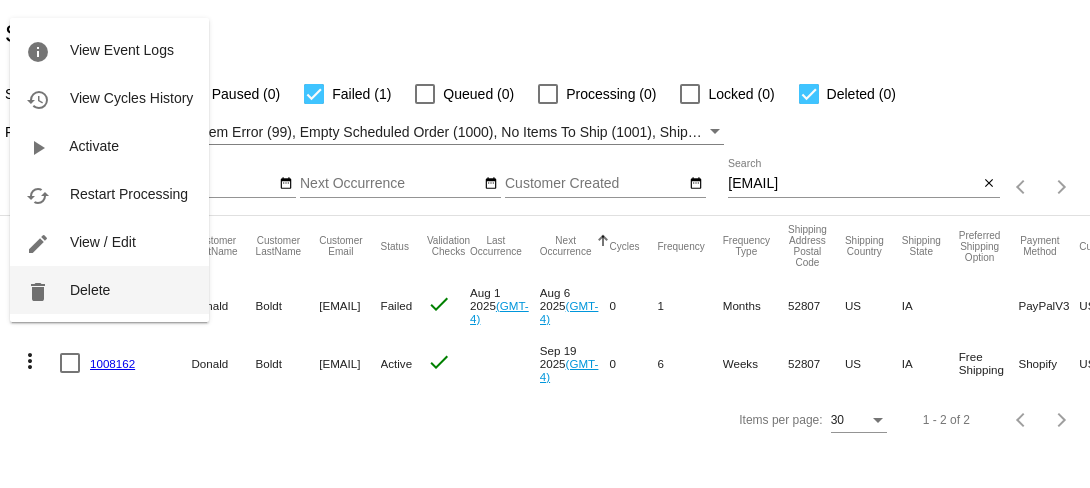 click on "delete
Delete" at bounding box center (109, 290) 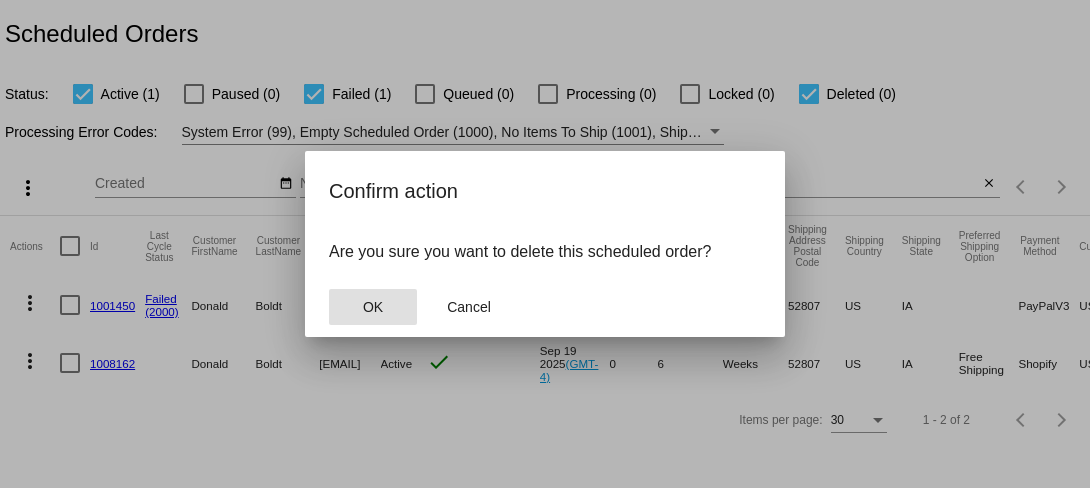 click on "OK" 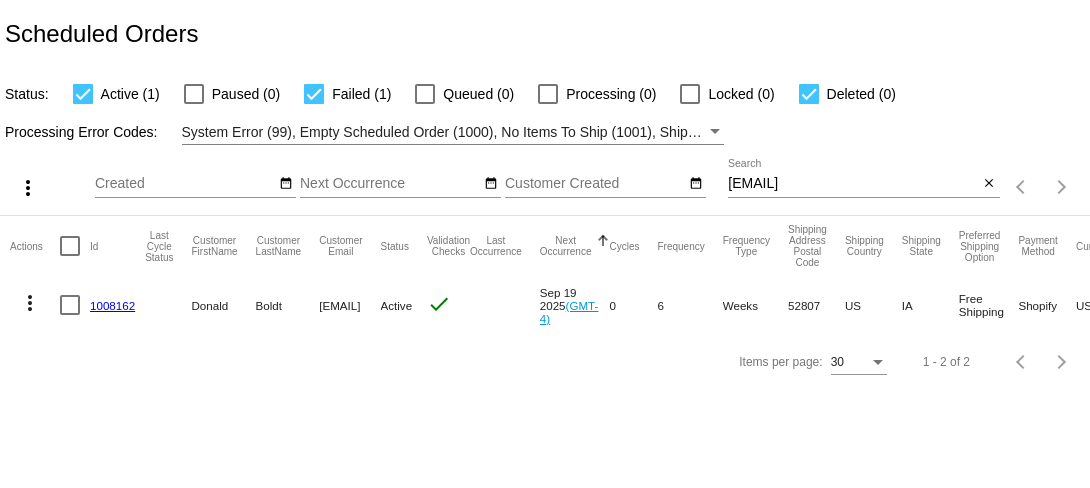 click on "1008162" 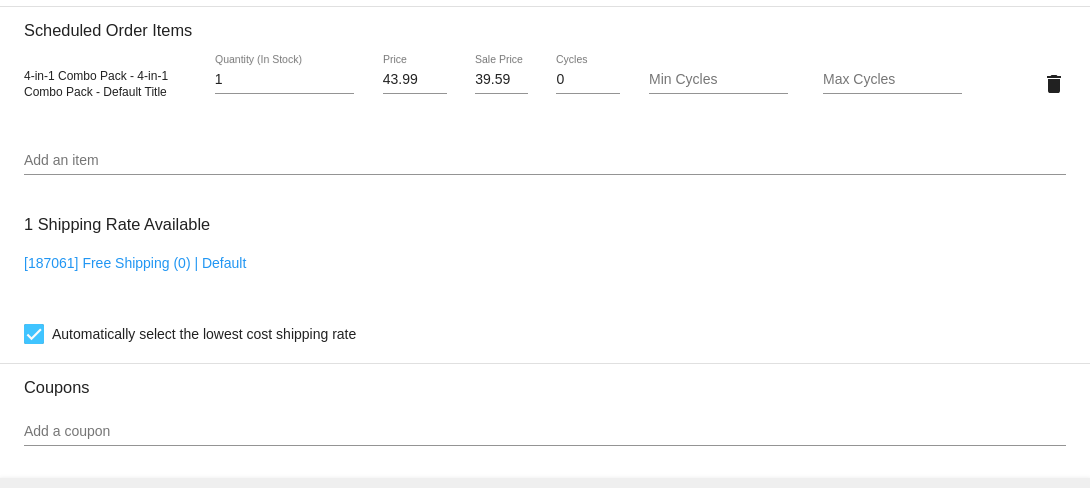 scroll, scrollTop: 1211, scrollLeft: 0, axis: vertical 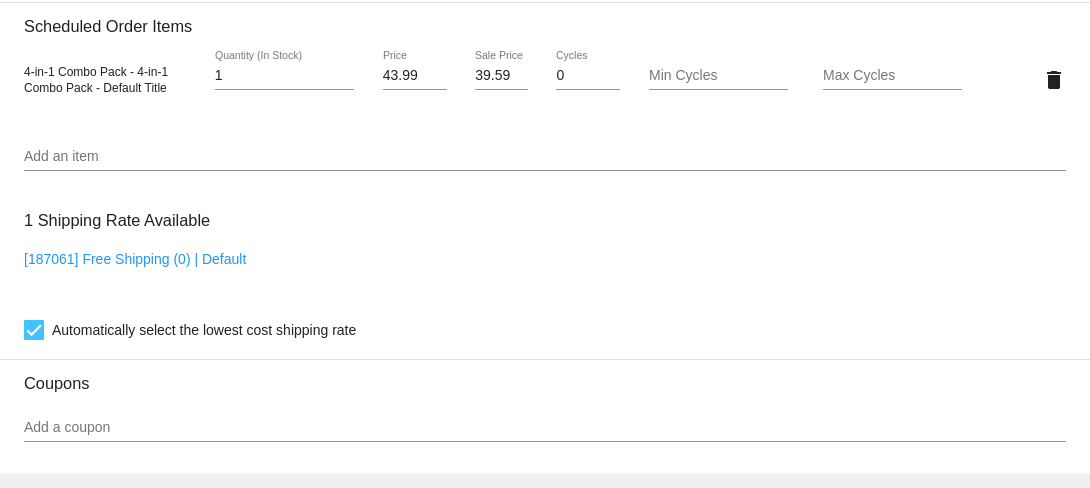 click on "Add an item" 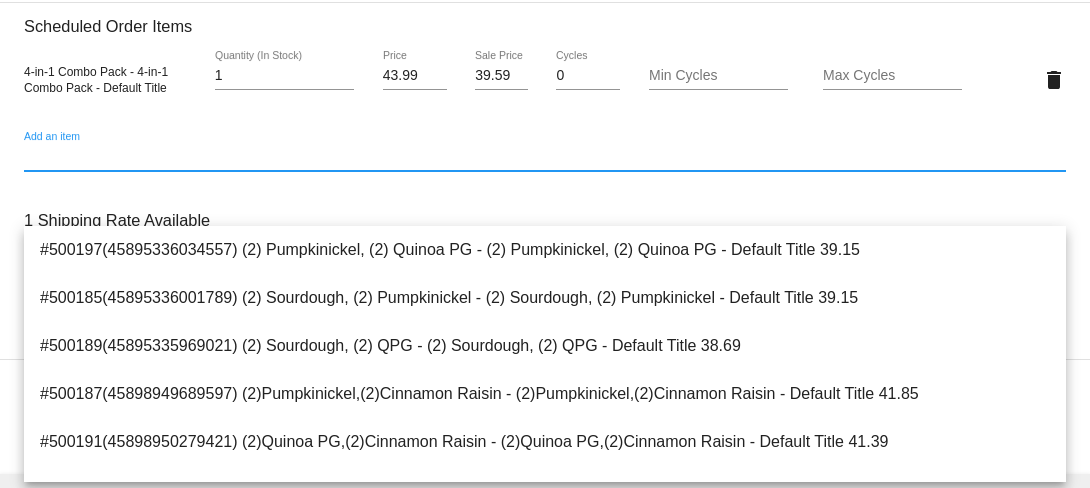 click on "Add an item" at bounding box center (545, 157) 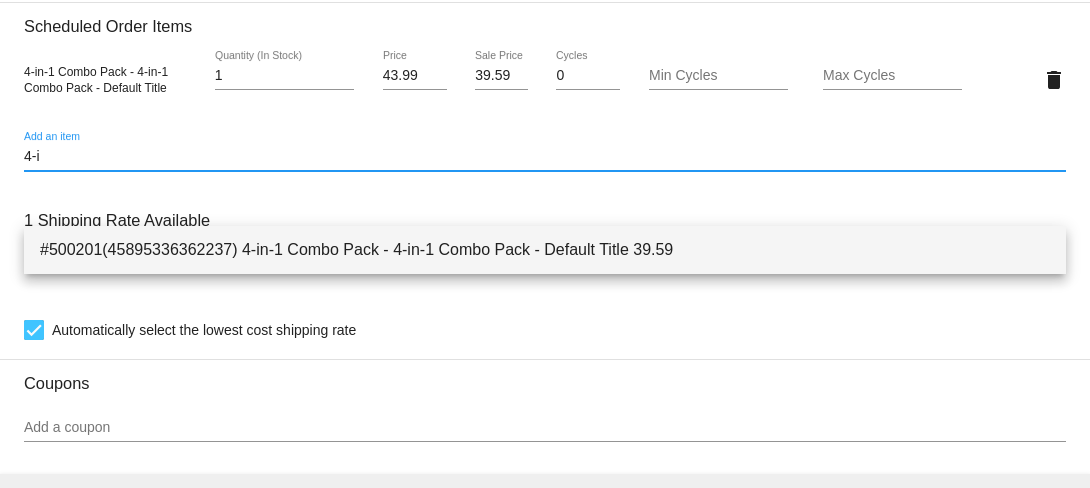 type on "4-i" 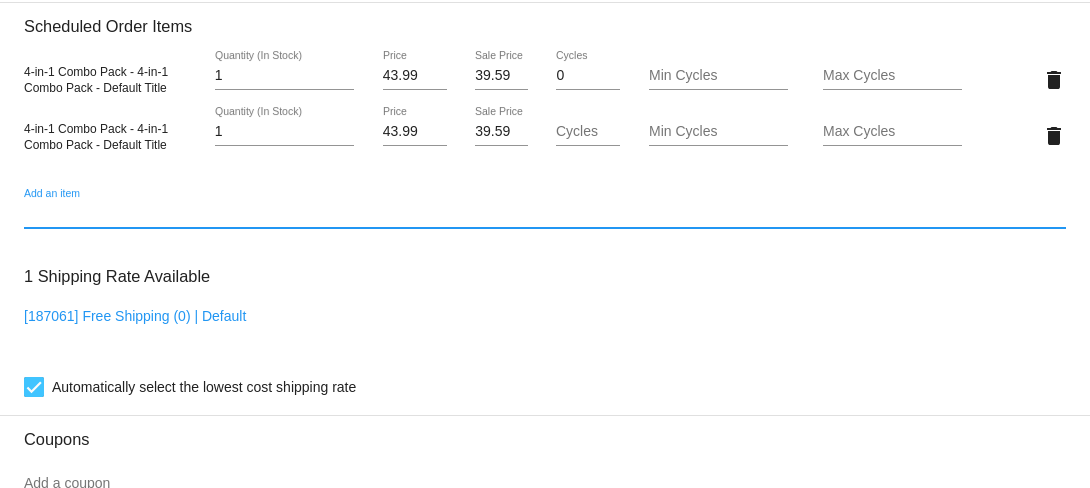 click on "43.99" at bounding box center (415, 132) 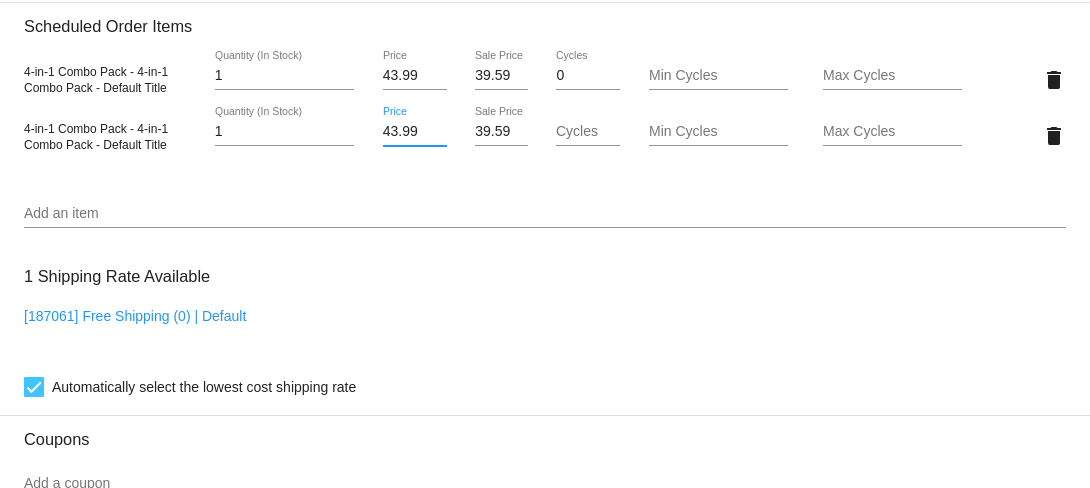 click on "43.99" at bounding box center (415, 132) 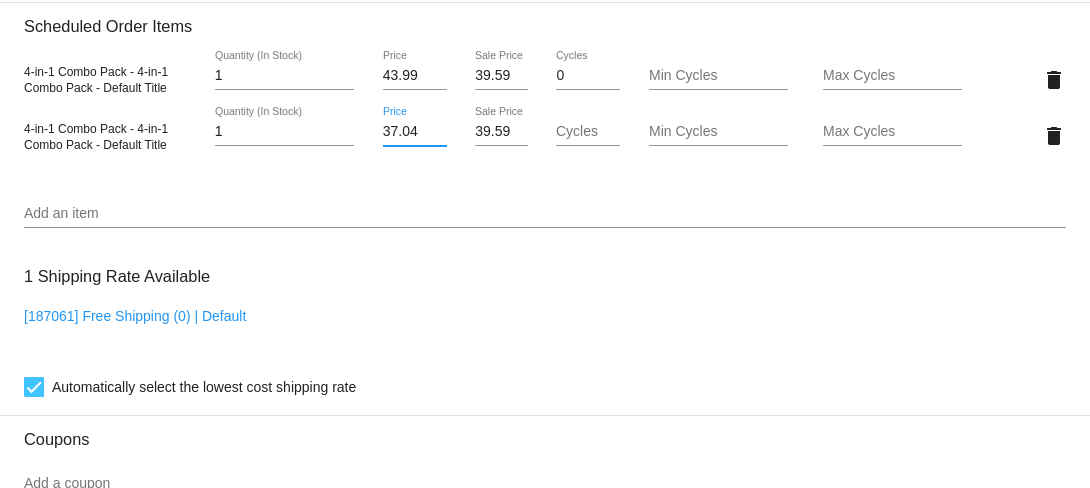 type on "37.04" 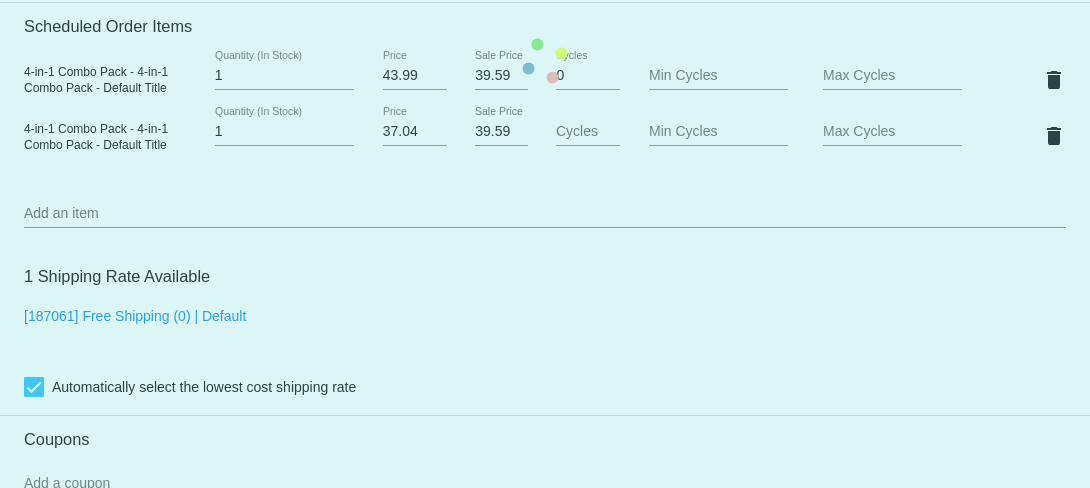click on "Customer
6141859: Donald Boldt
deboldt@hotmail.com
Customer Shipping
Enter Shipping Address Select A Saved Address (0)
Donald
Shipping First Name
Boldt
Shipping Last Name
US | USA
Shipping Country
5880 Belle Avenue
Shipping Street 1
243
Shipping Street 2
Davenport
Shipping City
IA | Iowa
Shipping State
52807
Shipping Postcode
Scheduled Order Details
Frequency:
Every 6 weeks
Active
Status
1" 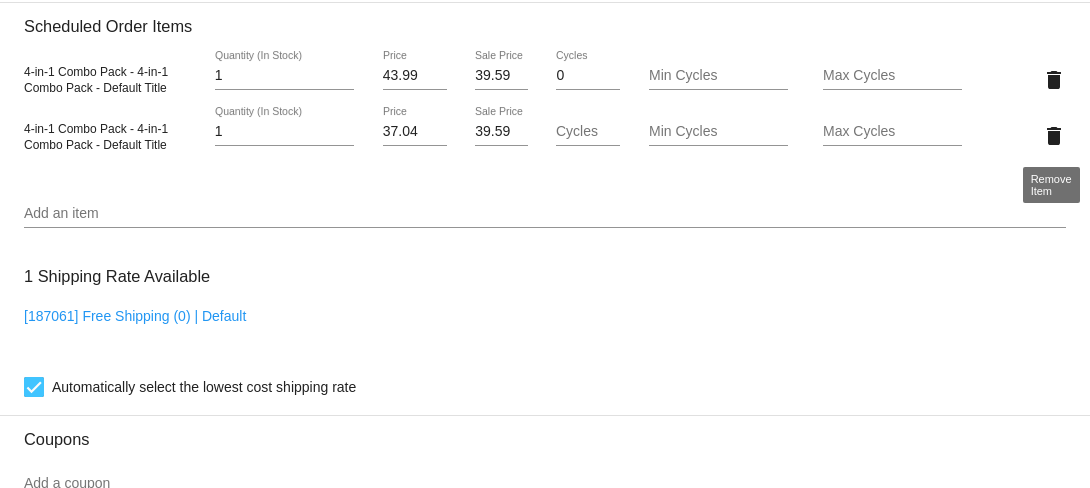 click on "delete" 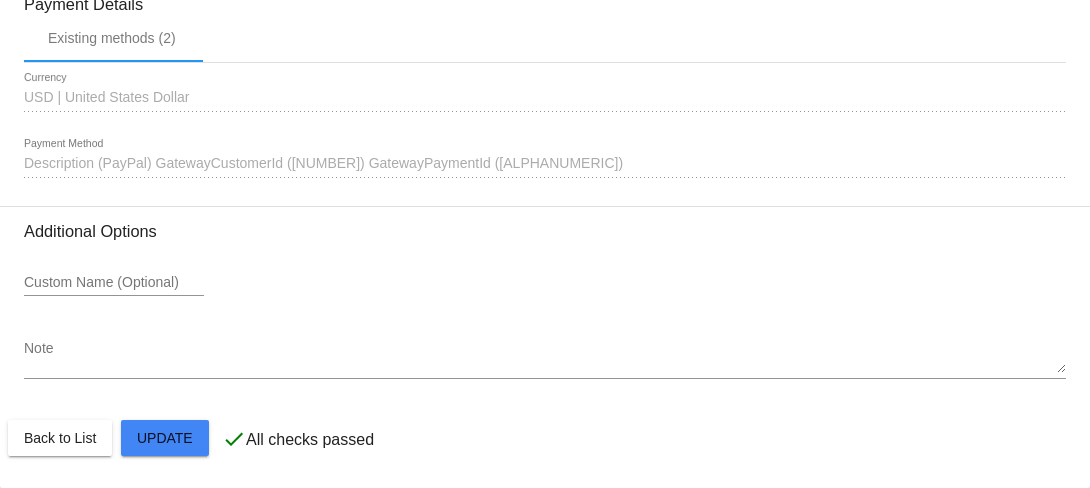 scroll, scrollTop: 1814, scrollLeft: 0, axis: vertical 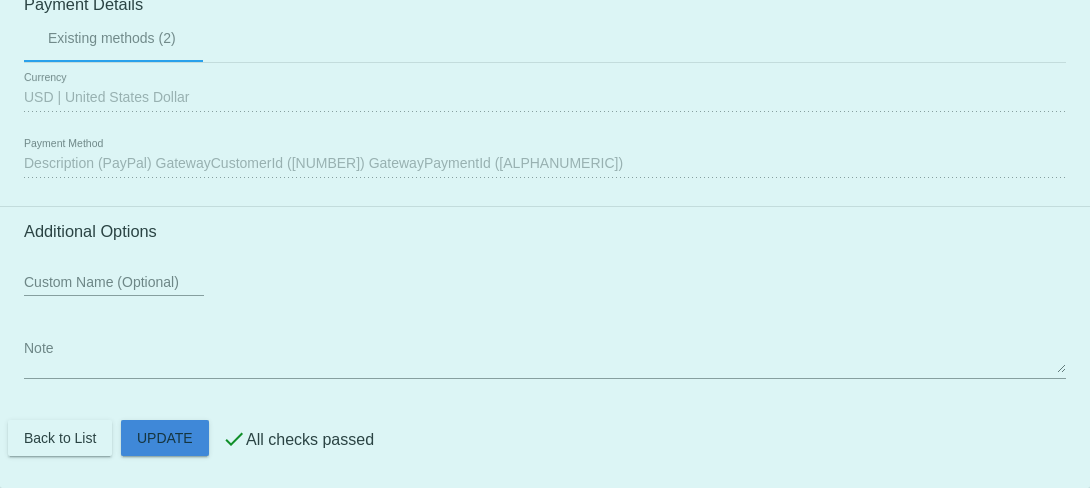 click on "Customer
6141859: Donald Boldt
deboldt@hotmail.com
Customer Shipping
Enter Shipping Address Select A Saved Address (0)
Donald
Shipping First Name
Boldt
Shipping Last Name
US | USA
Shipping Country
5880 Belle Avenue
Shipping Street 1
243
Shipping Street 2
Davenport
Shipping City
IA | Iowa
Shipping State
52807
Shipping Postcode
Scheduled Order Details
Frequency:
Every 6 weeks
Active
Status
1" 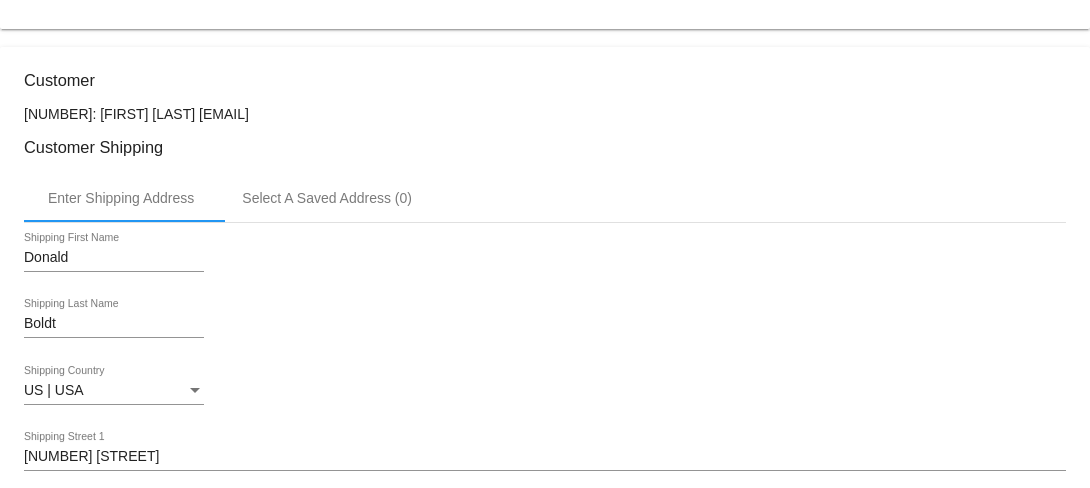 scroll, scrollTop: 0, scrollLeft: 0, axis: both 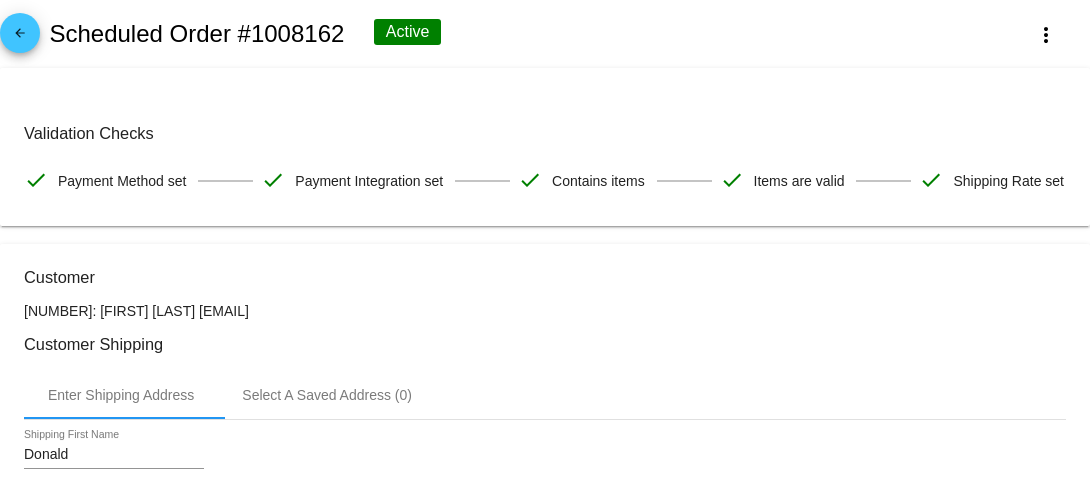 click on "arrow_back" 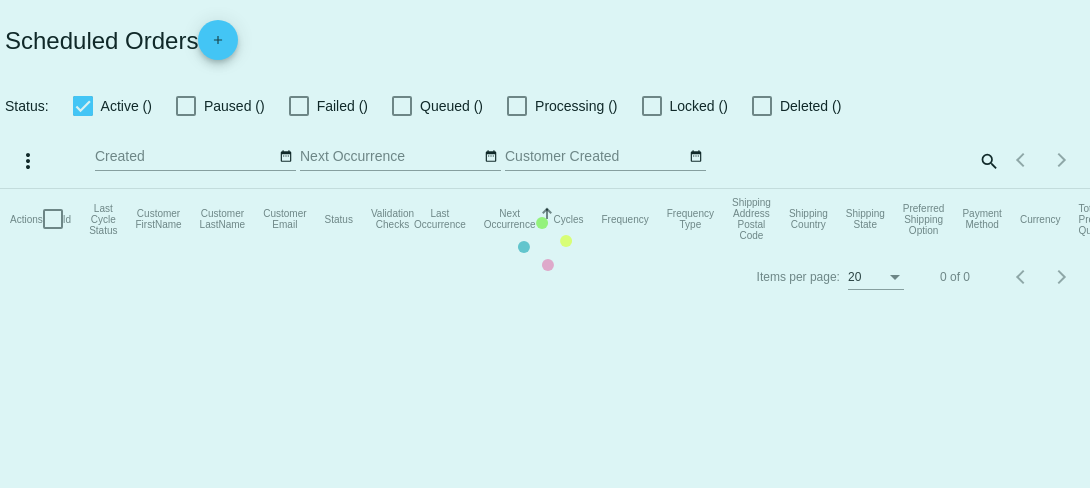 checkbox on "true" 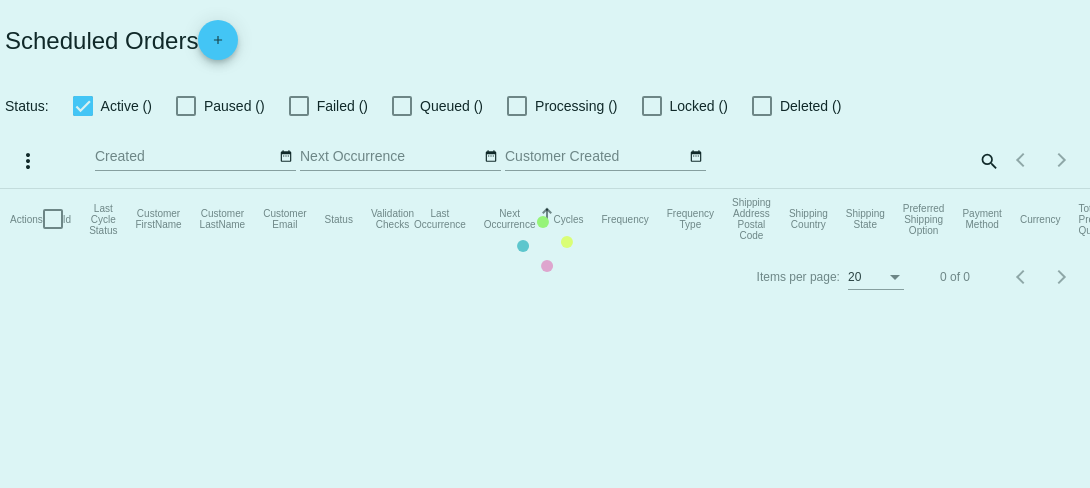 checkbox on "true" 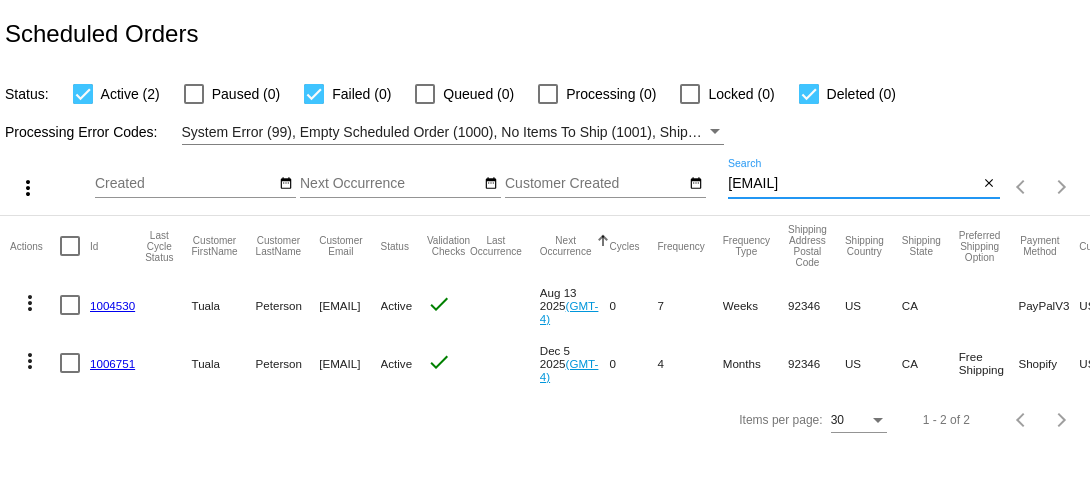 click on "yeaberdoo@yahoo.com" at bounding box center [853, 184] 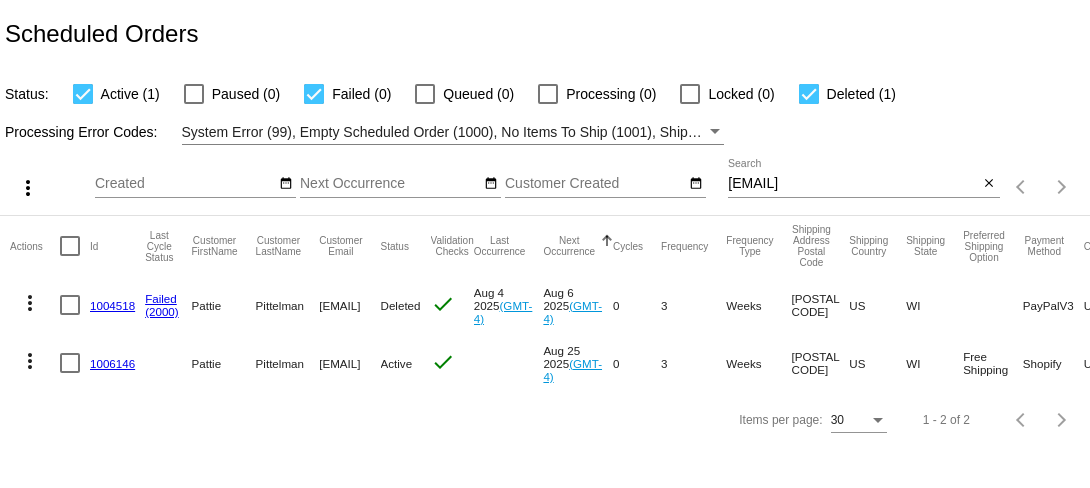 click on "1006146" 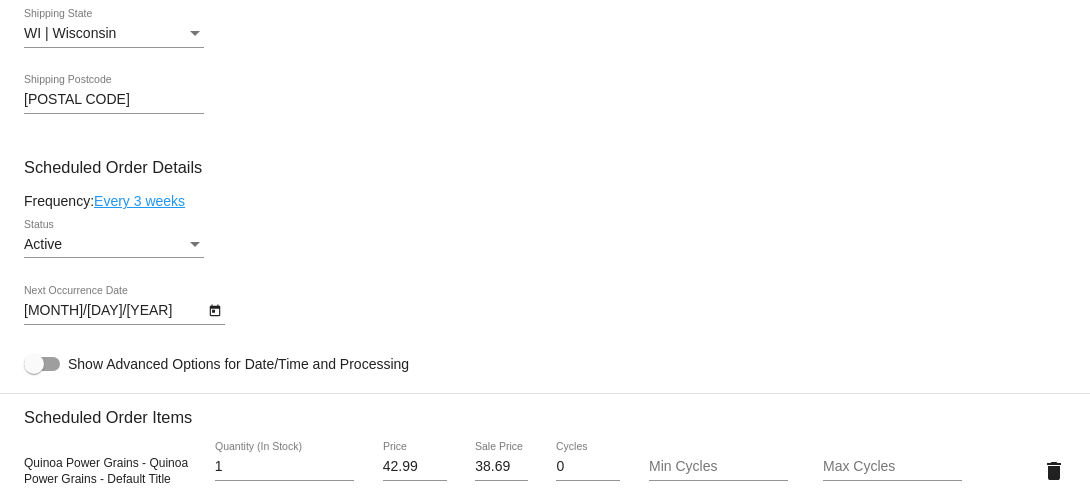 scroll, scrollTop: 825, scrollLeft: 0, axis: vertical 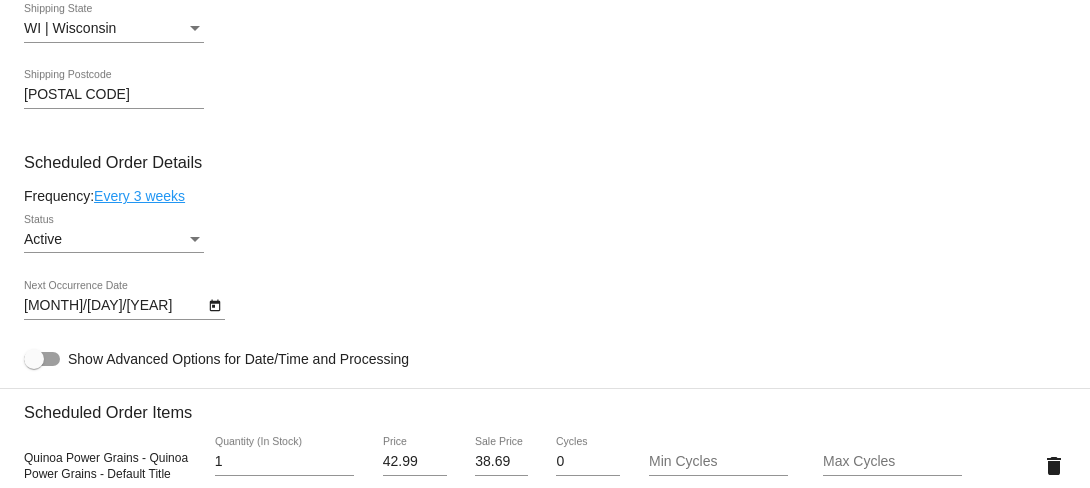 click 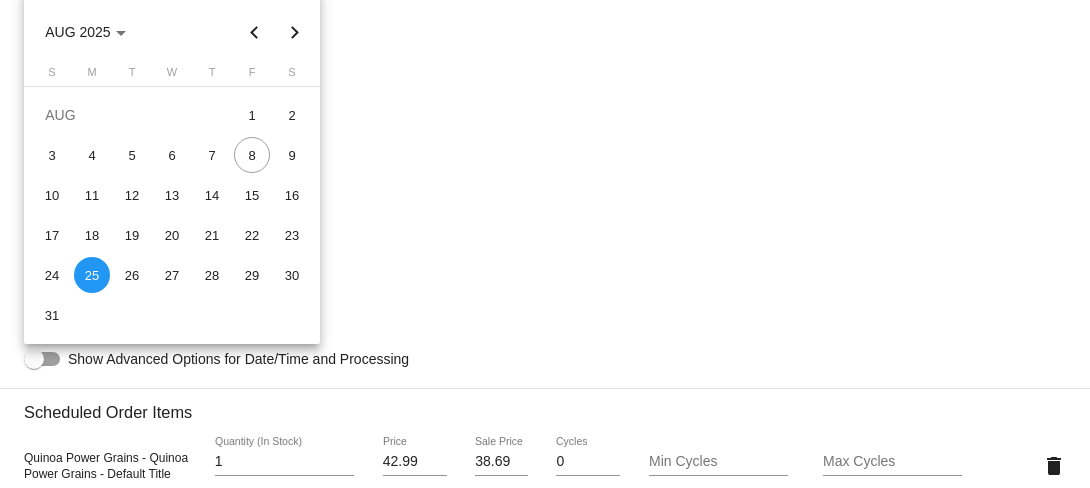 click at bounding box center [545, 244] 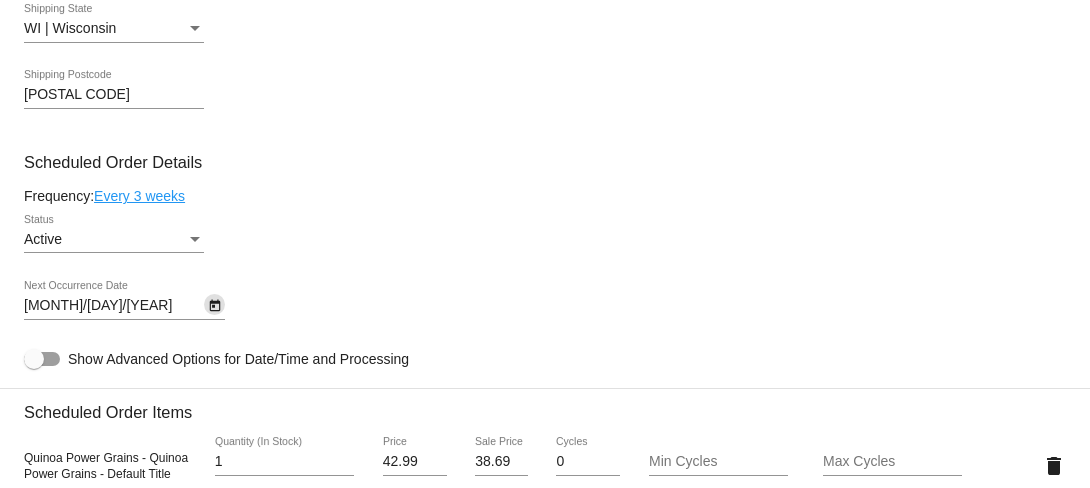 scroll, scrollTop: 0, scrollLeft: 0, axis: both 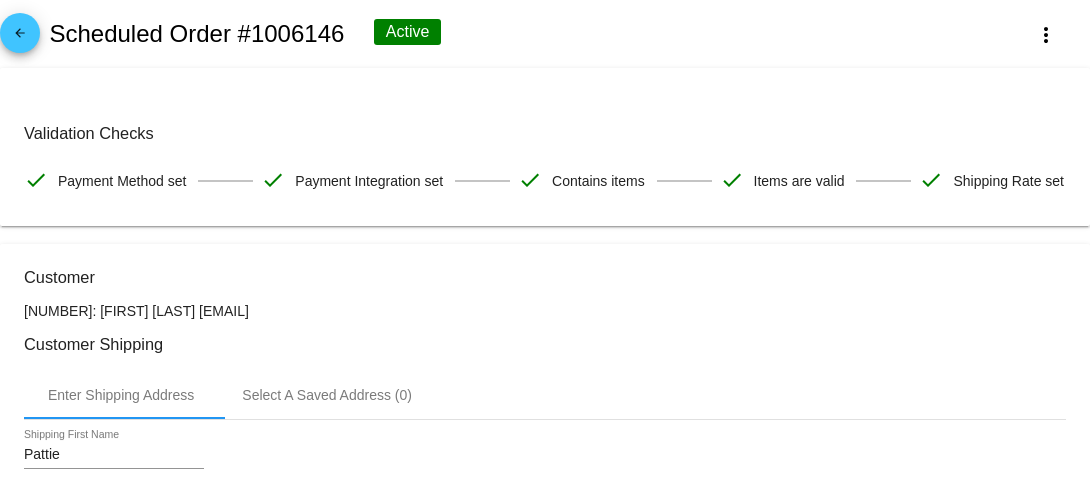 click on "arrow_back" 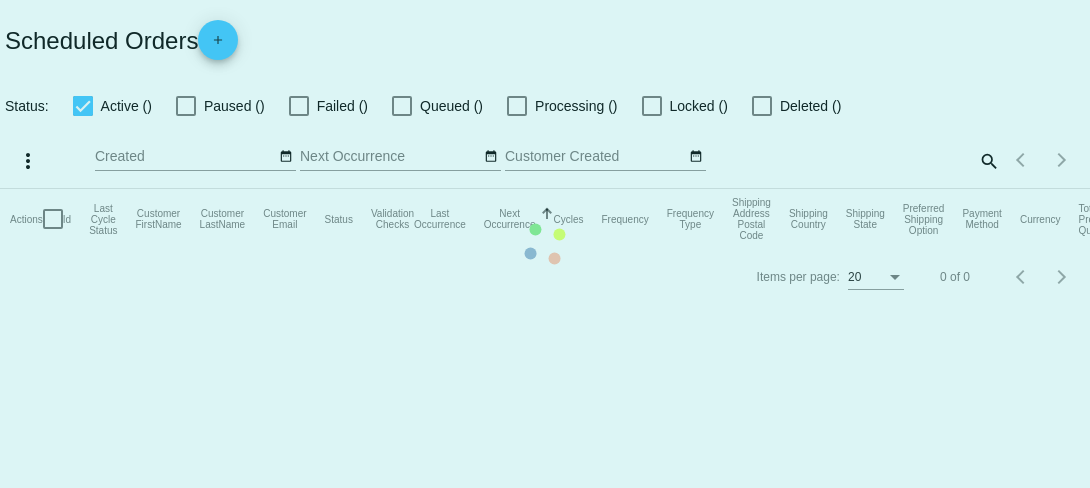 checkbox on "true" 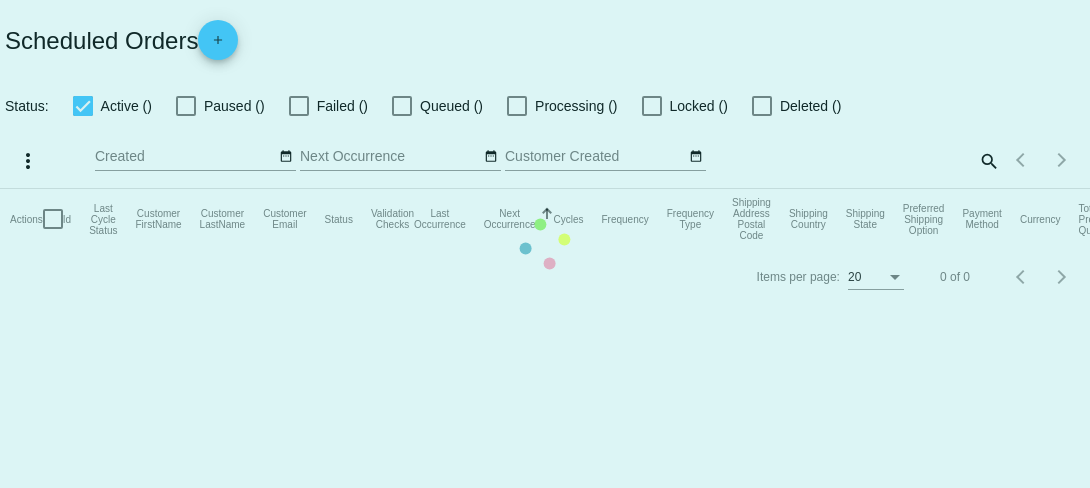 checkbox on "true" 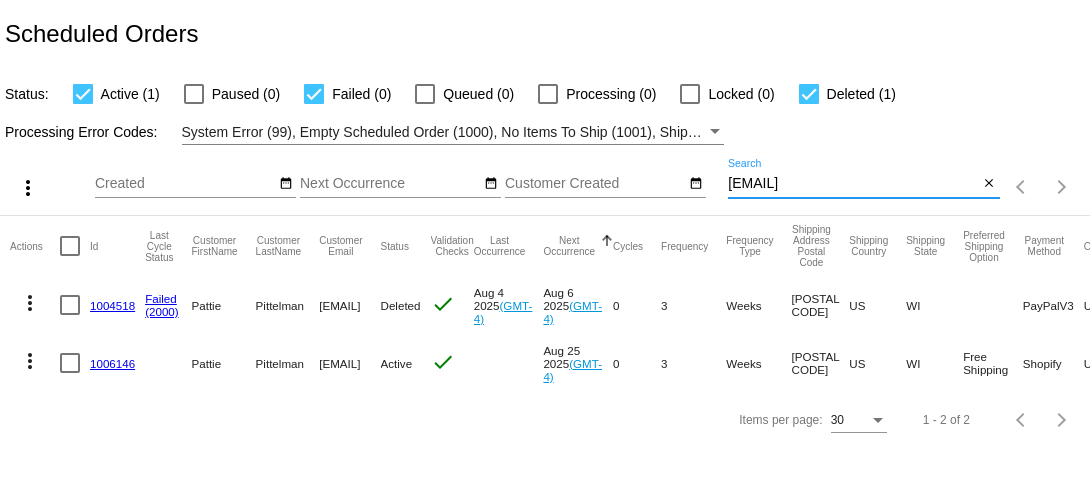 click on "ppittelman@wi.rr.com" at bounding box center [853, 184] 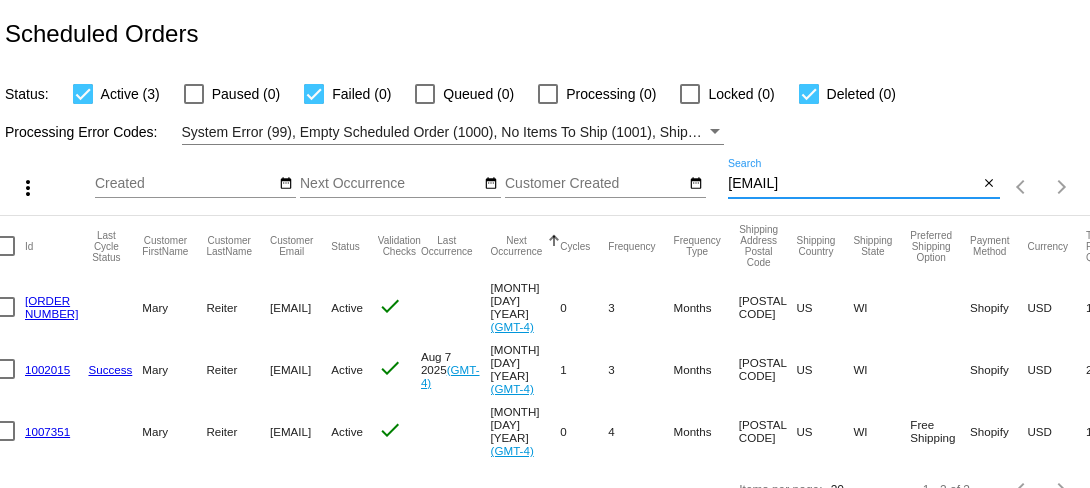 scroll, scrollTop: 0, scrollLeft: 0, axis: both 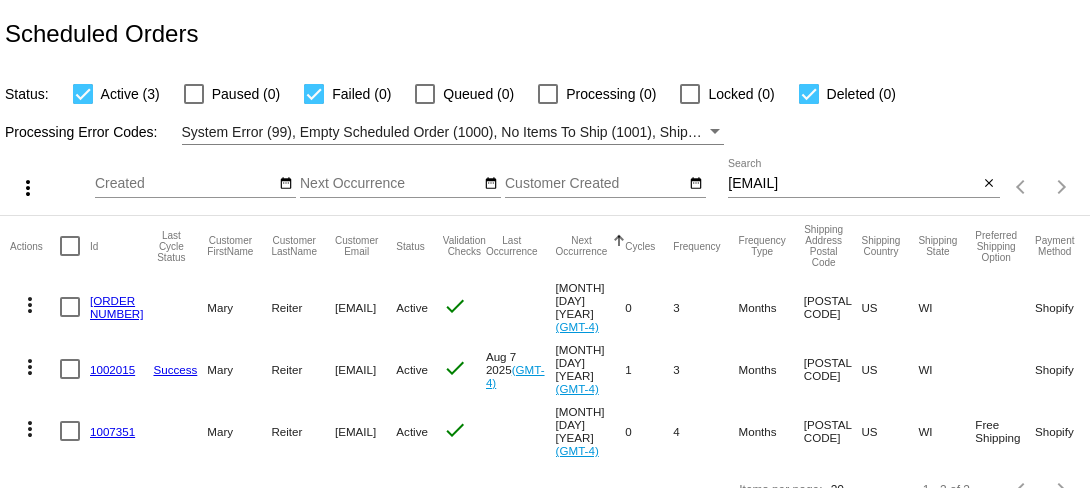 click on "1001719" 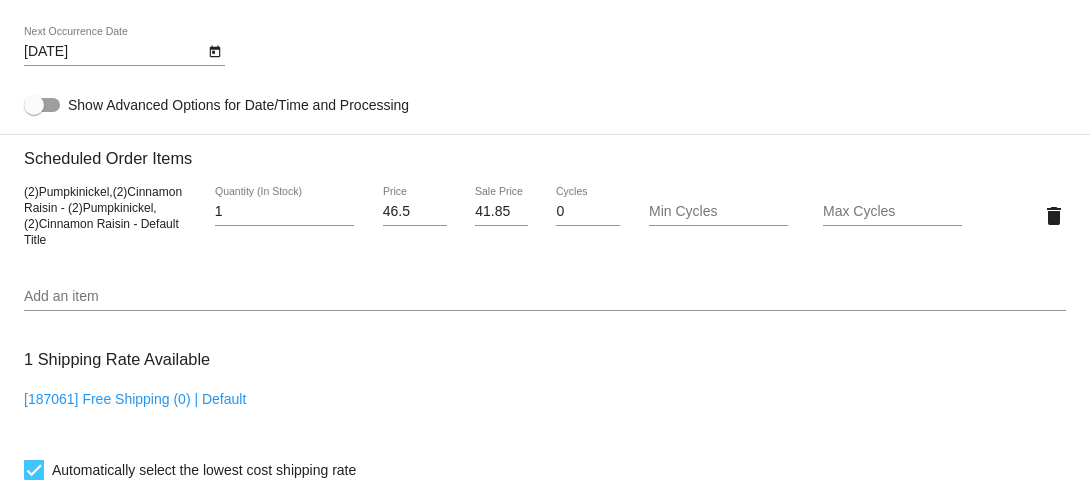scroll, scrollTop: 1082, scrollLeft: 0, axis: vertical 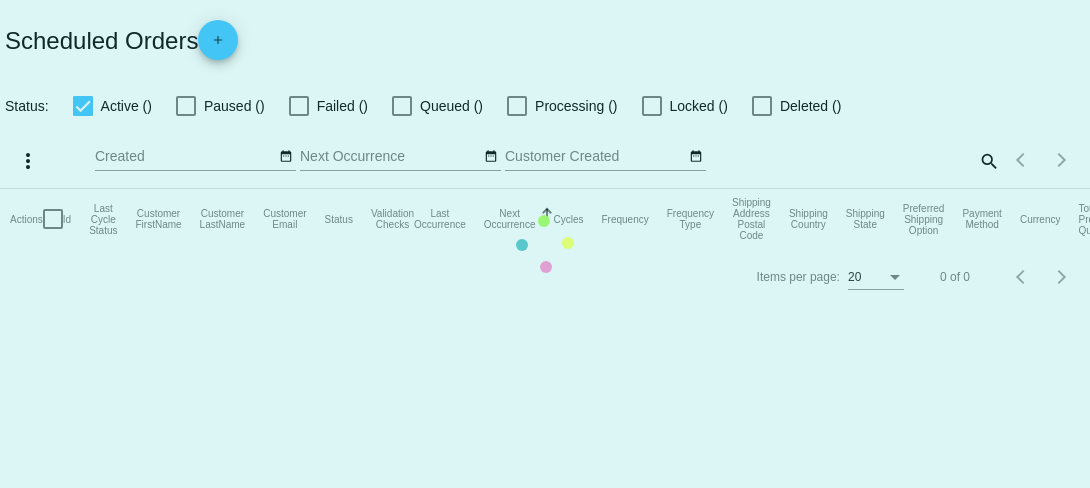 checkbox on "true" 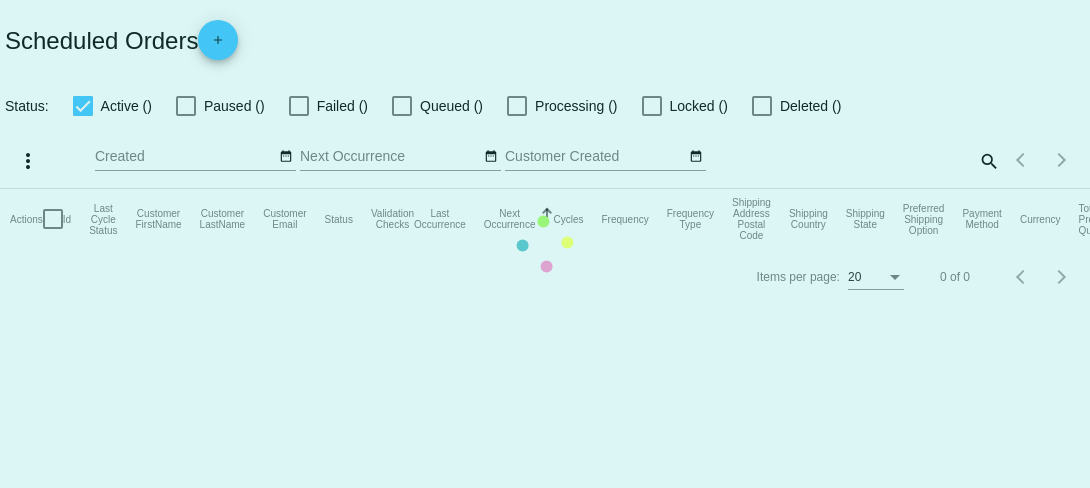 checkbox on "true" 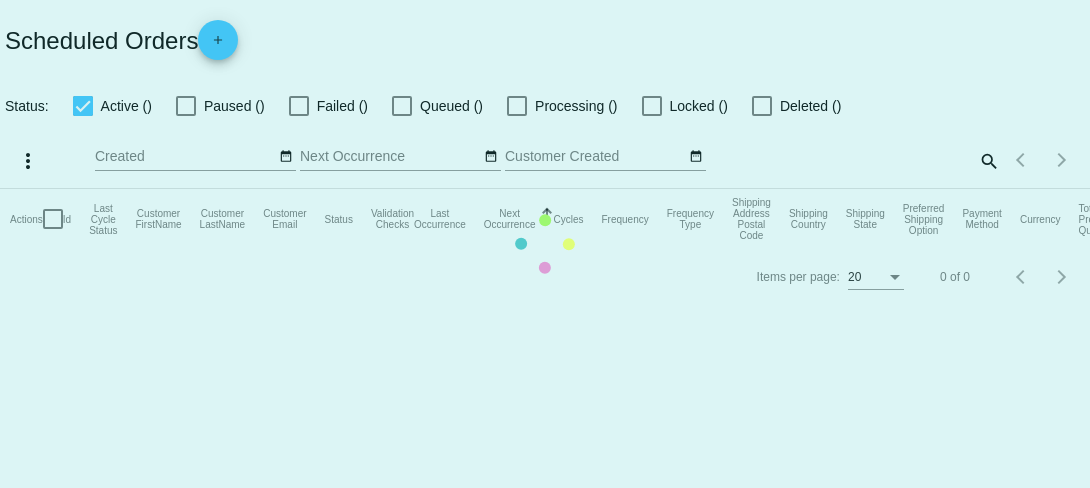 scroll, scrollTop: 0, scrollLeft: 0, axis: both 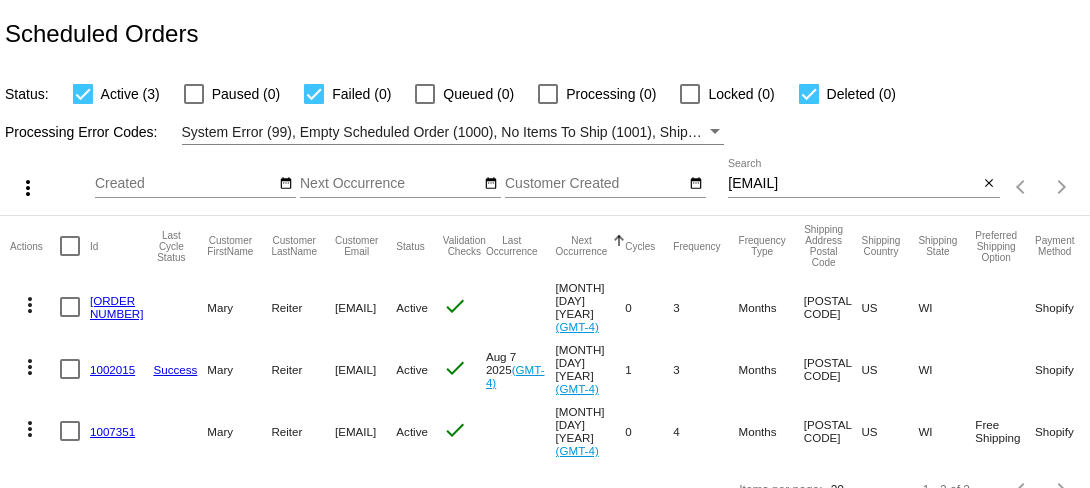 click on "1002015" 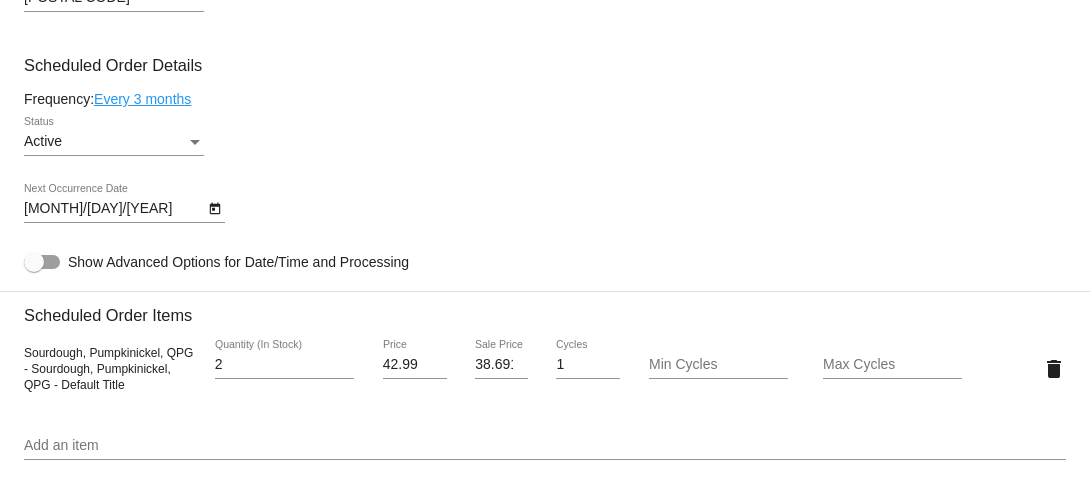 scroll, scrollTop: 1105, scrollLeft: 0, axis: vertical 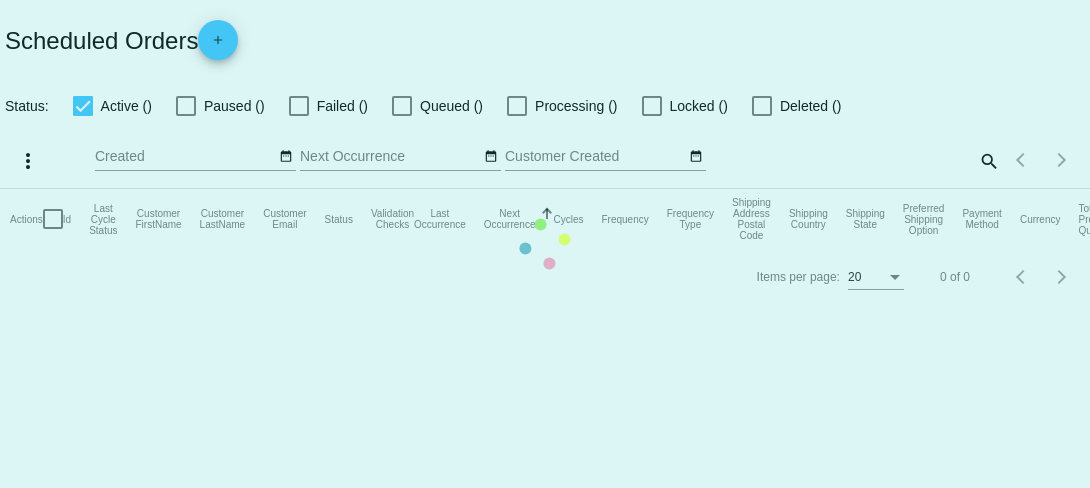 checkbox on "true" 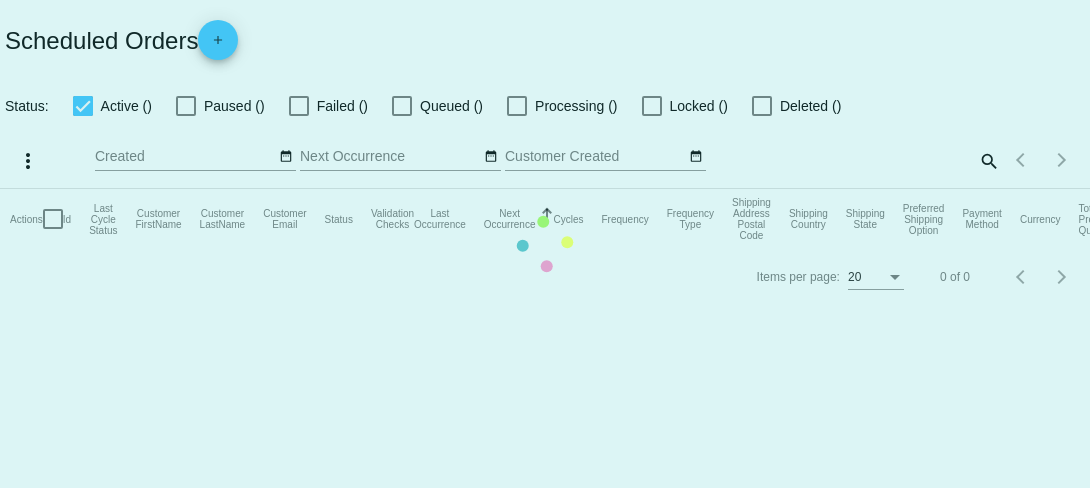 checkbox on "true" 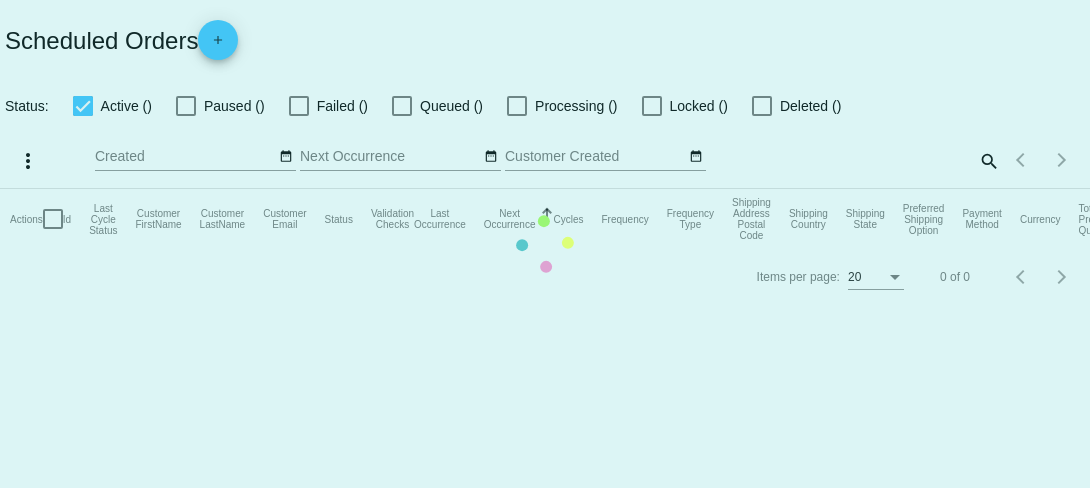 scroll, scrollTop: 0, scrollLeft: 0, axis: both 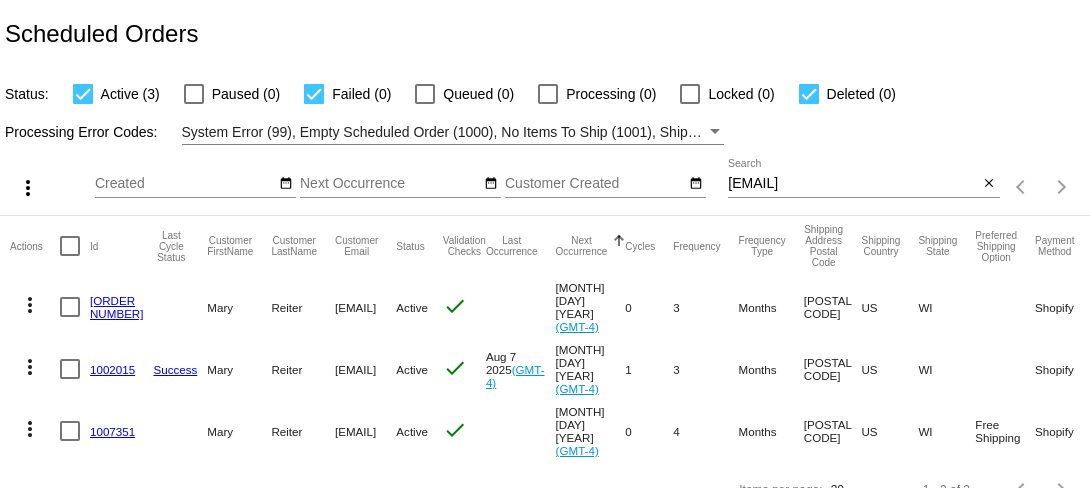 click on "1007351" 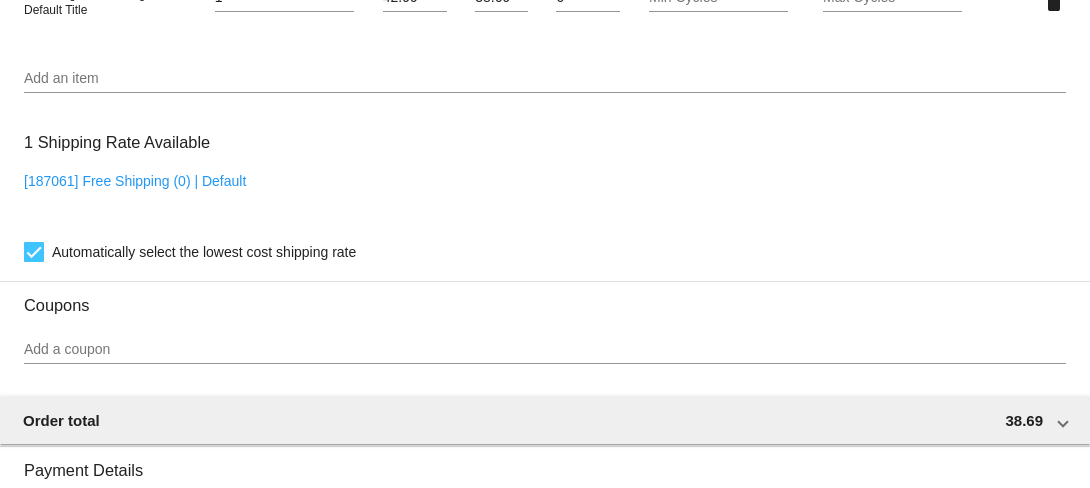 scroll, scrollTop: 1303, scrollLeft: 0, axis: vertical 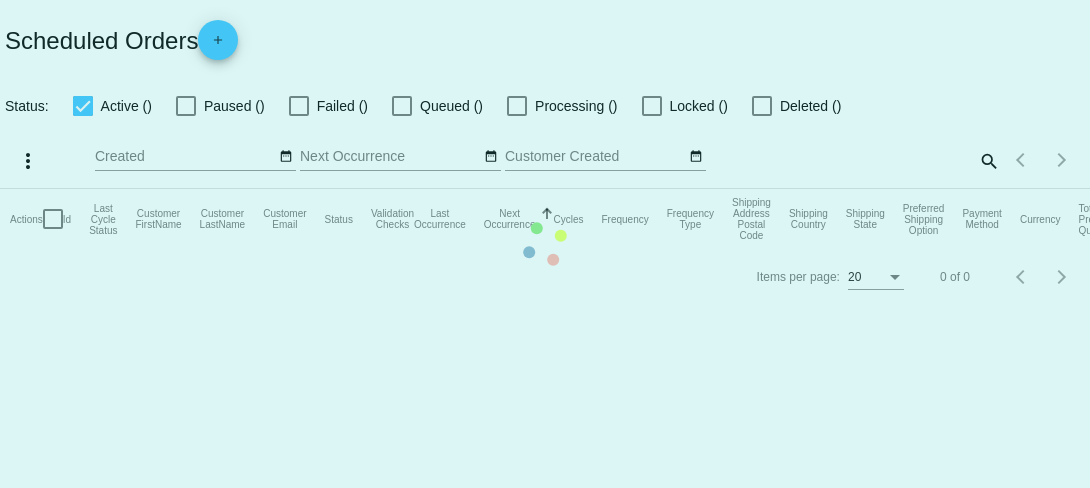 checkbox on "true" 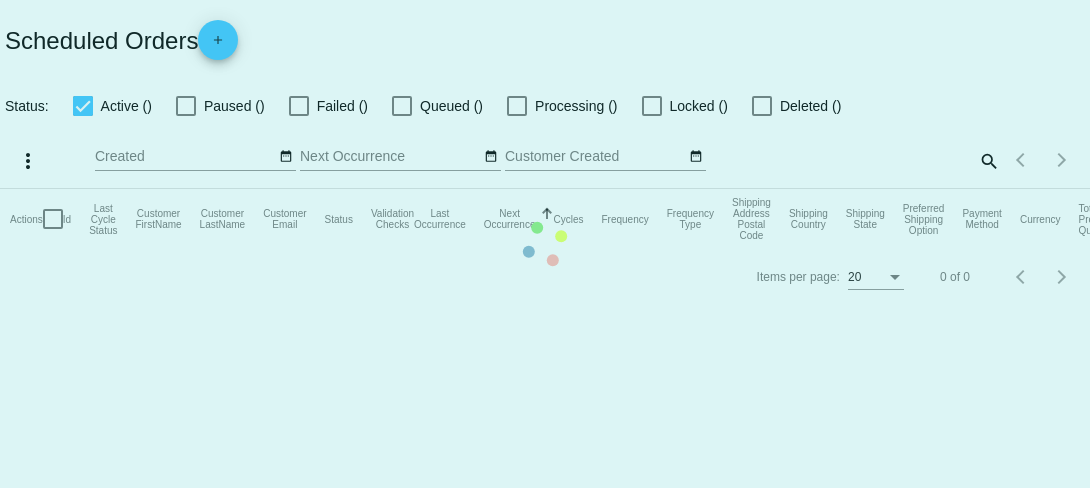 checkbox on "true" 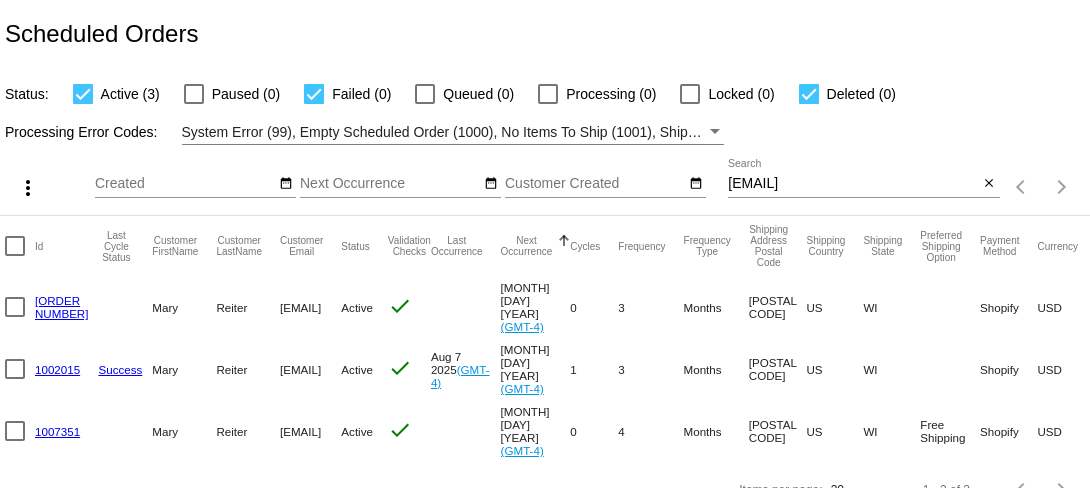 scroll, scrollTop: 0, scrollLeft: 31, axis: horizontal 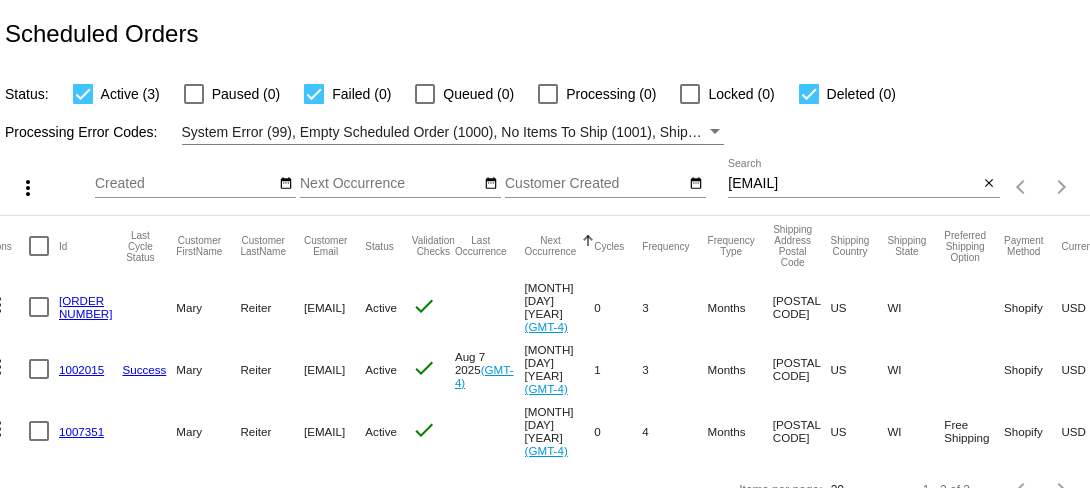 click on "1001719" 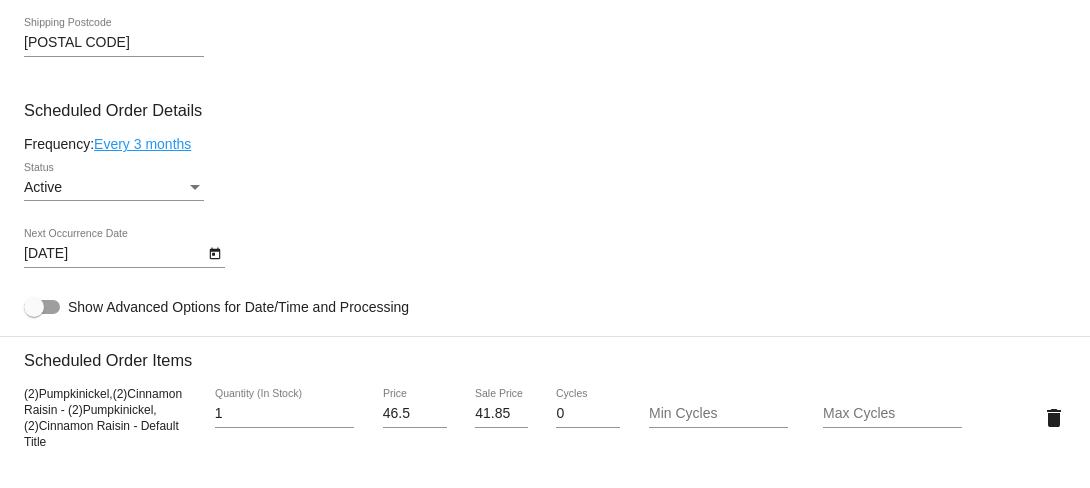 scroll, scrollTop: 867, scrollLeft: 0, axis: vertical 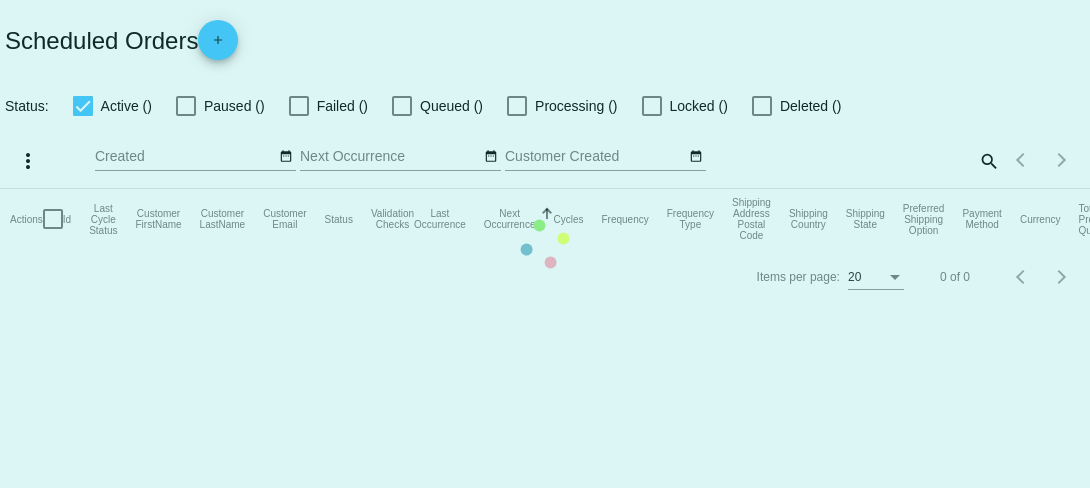 checkbox on "true" 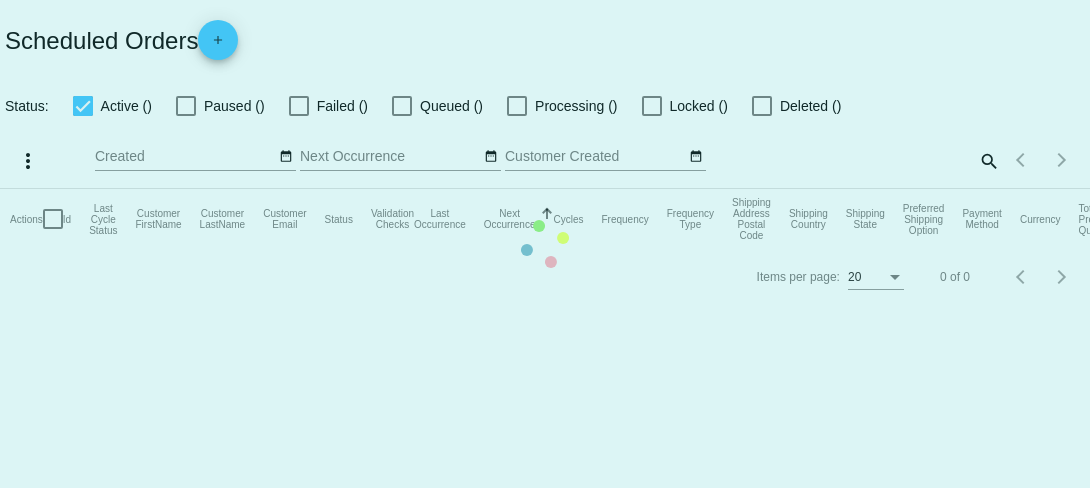 checkbox on "true" 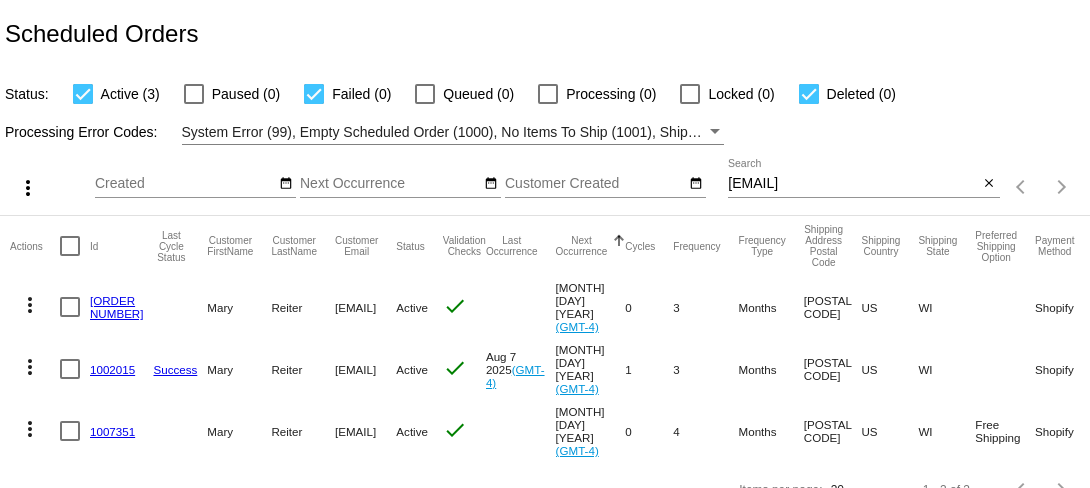 click on "1002015" 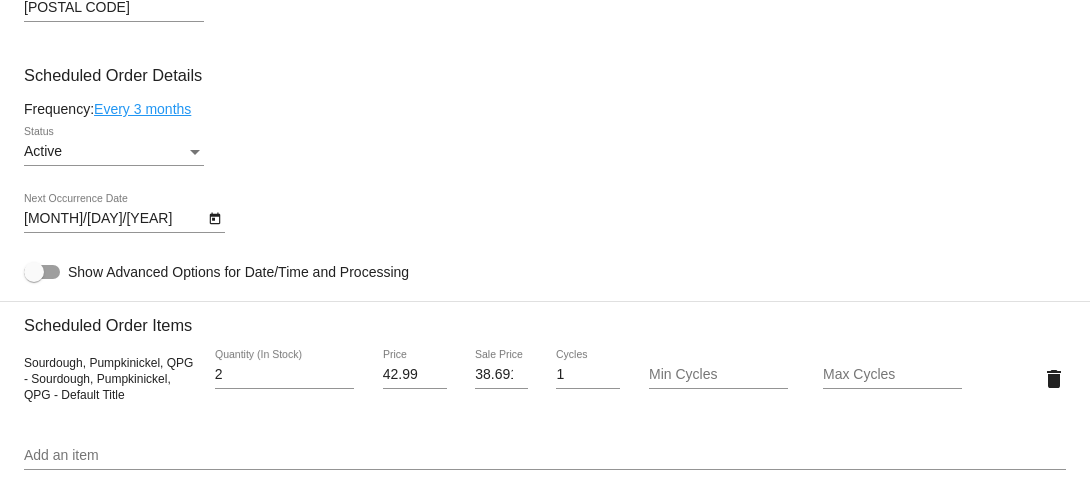 scroll, scrollTop: 1096, scrollLeft: 0, axis: vertical 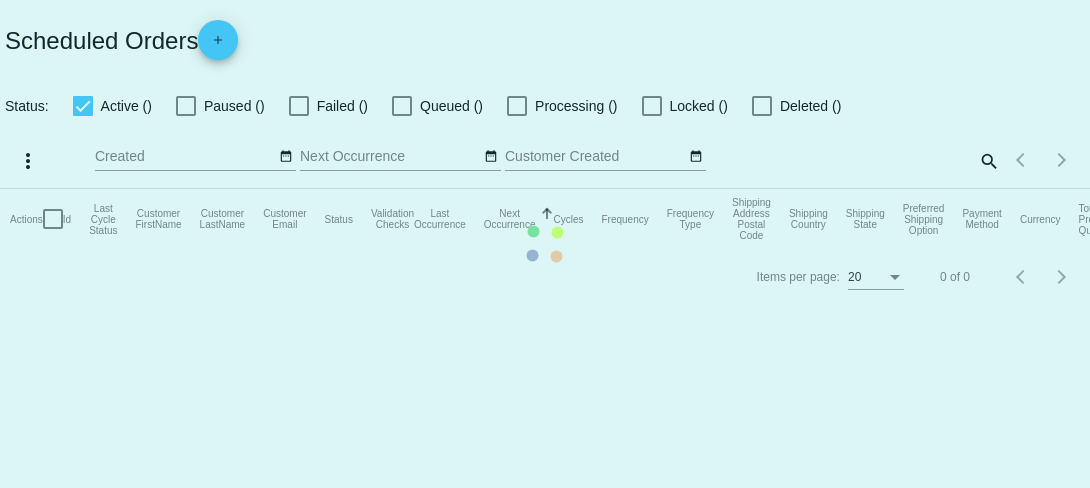 checkbox on "true" 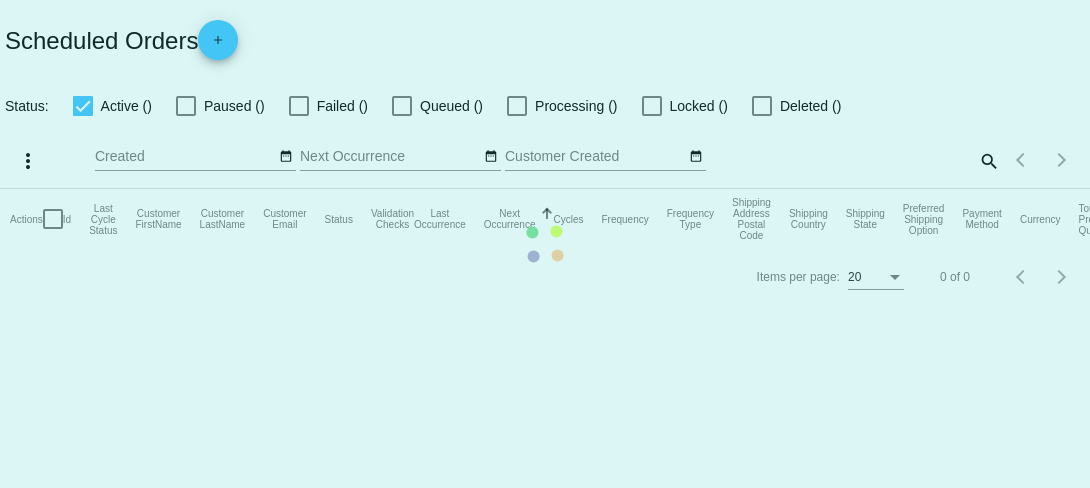 checkbox on "true" 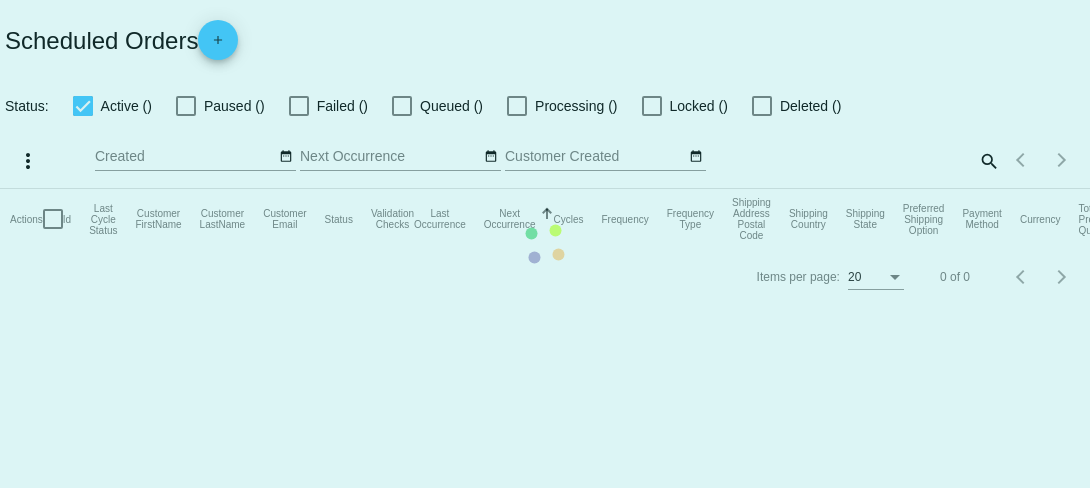 scroll, scrollTop: 0, scrollLeft: 0, axis: both 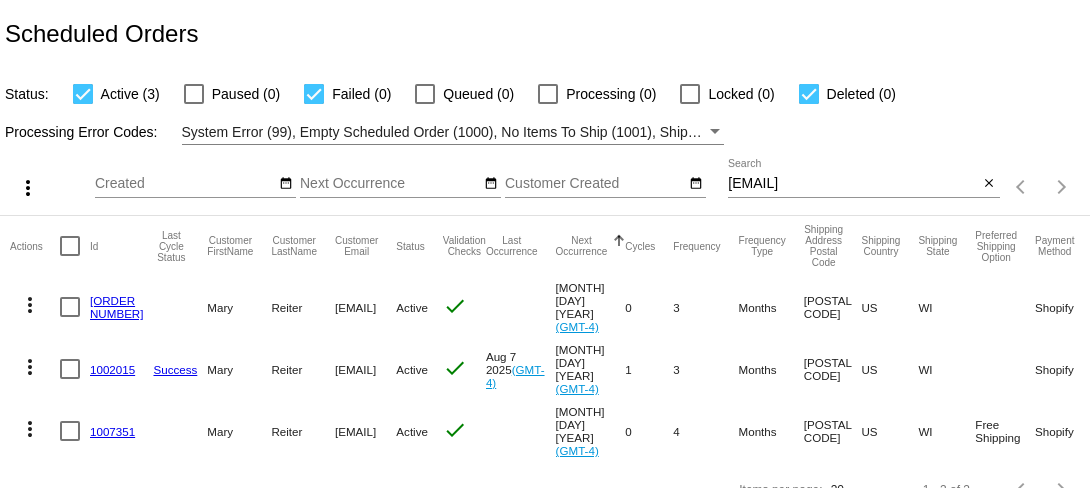 click on "1007351" 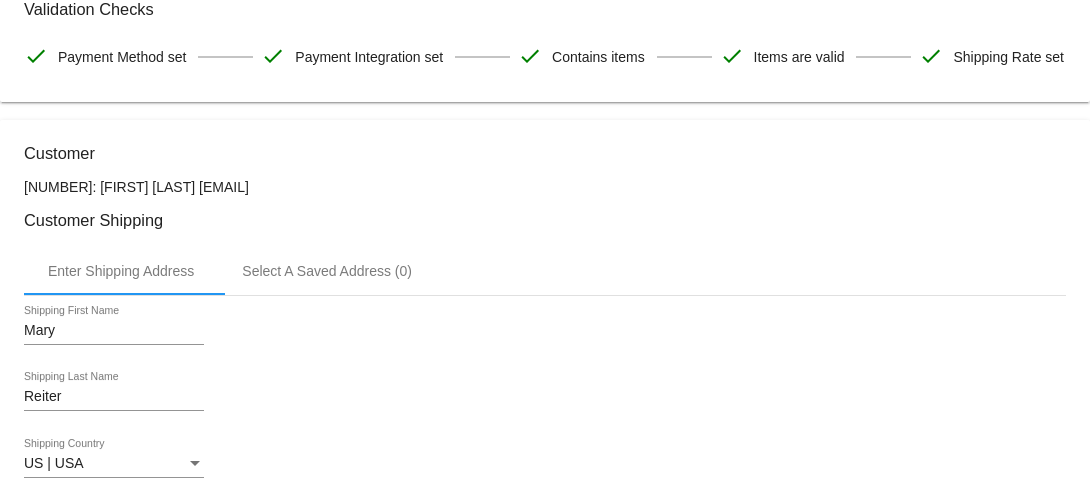 scroll, scrollTop: 0, scrollLeft: 0, axis: both 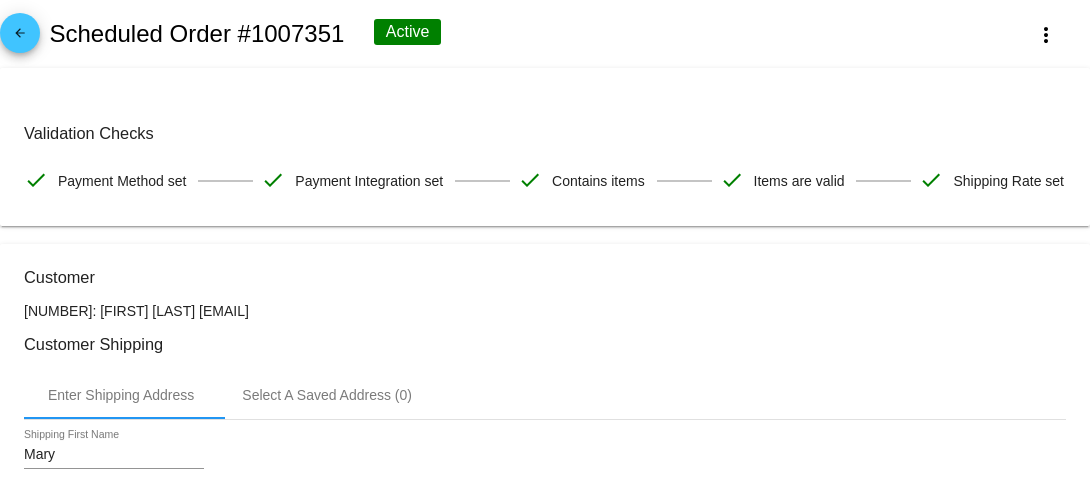 click on "arrow_back" 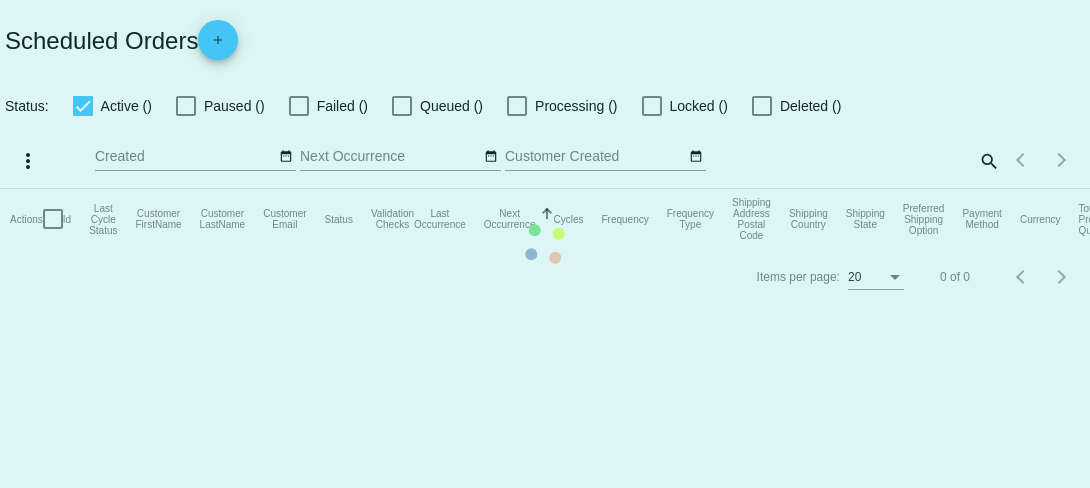 checkbox on "true" 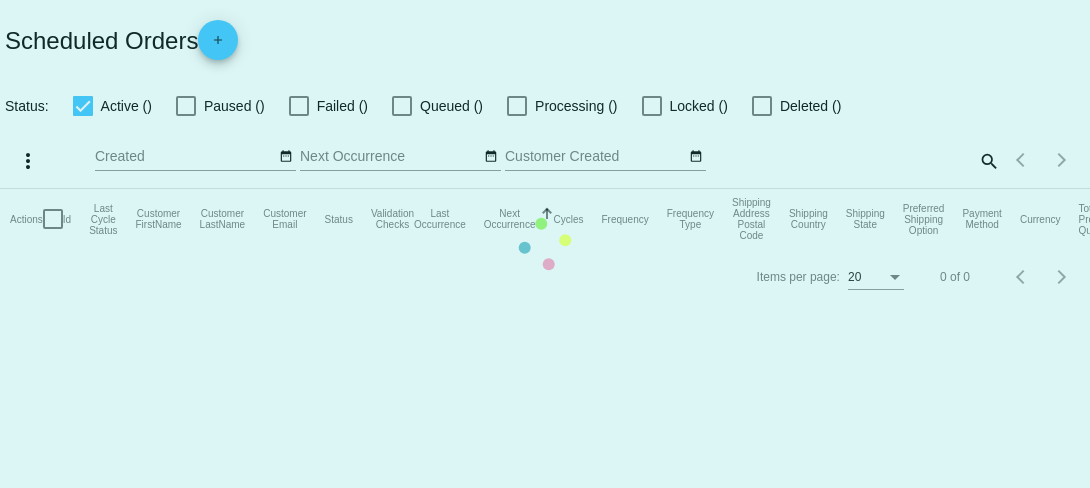 checkbox on "true" 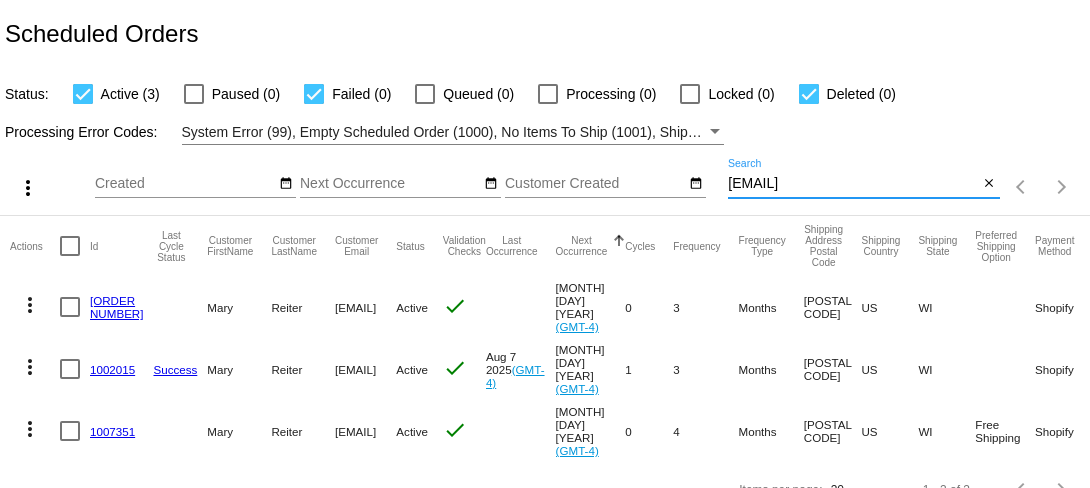 click on "maryandbob560@gmail.com" at bounding box center [853, 184] 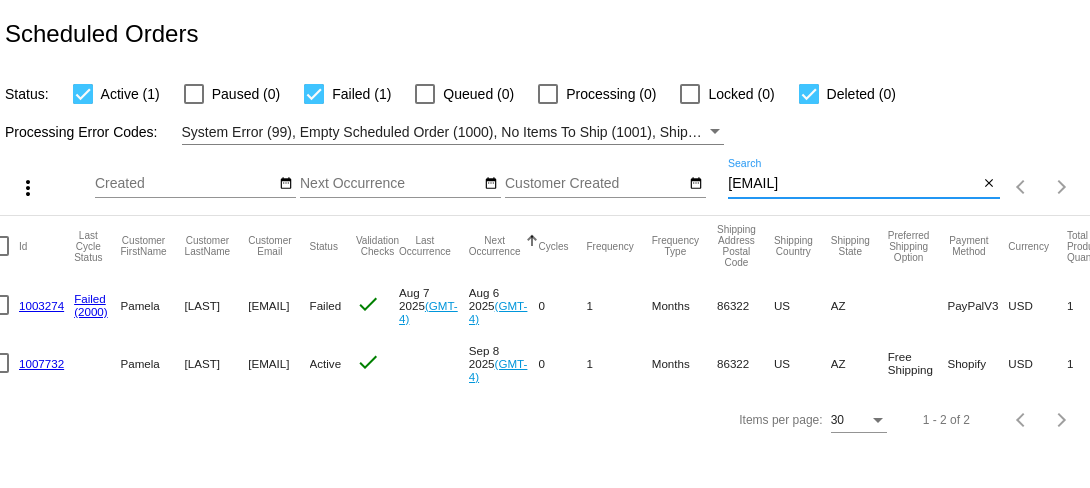 scroll, scrollTop: 0, scrollLeft: 0, axis: both 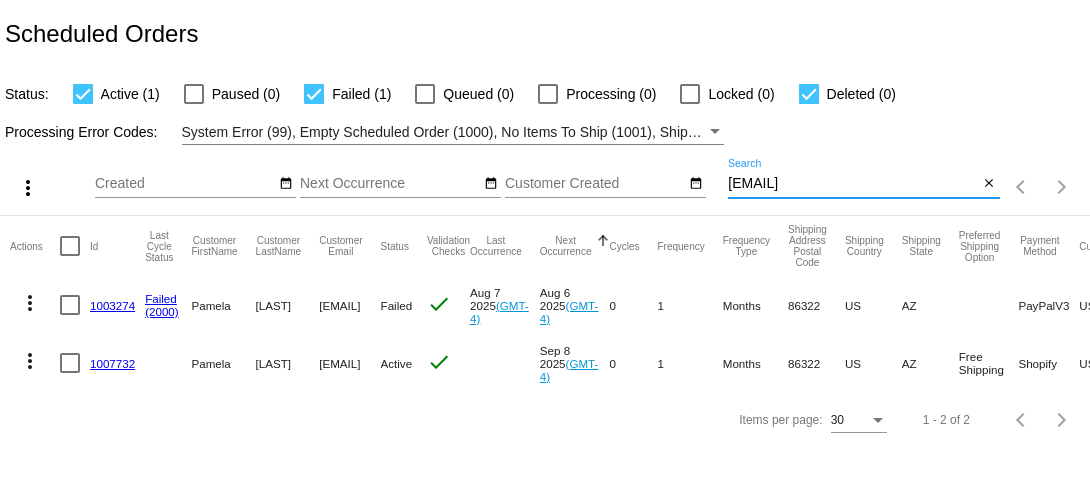 click on "more_vert" 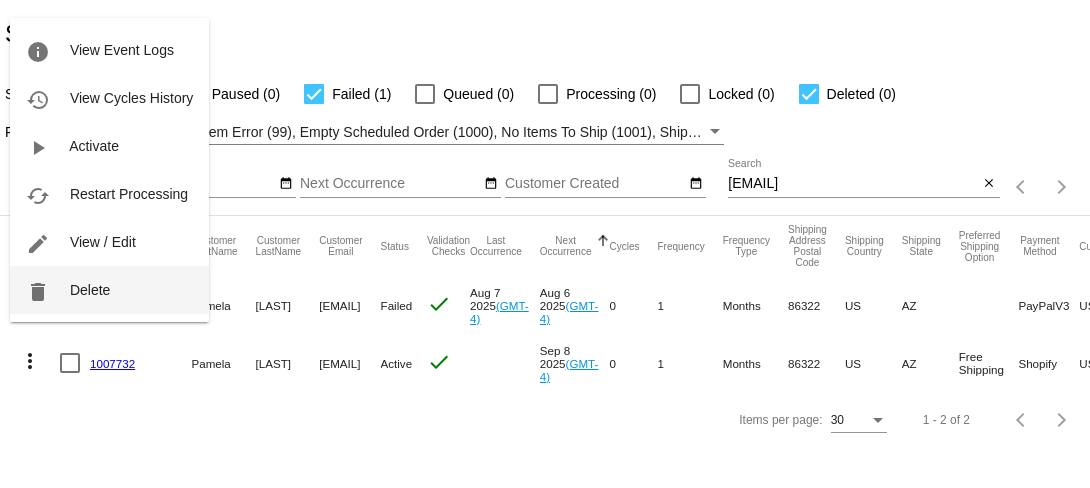 click on "Delete" at bounding box center (90, 290) 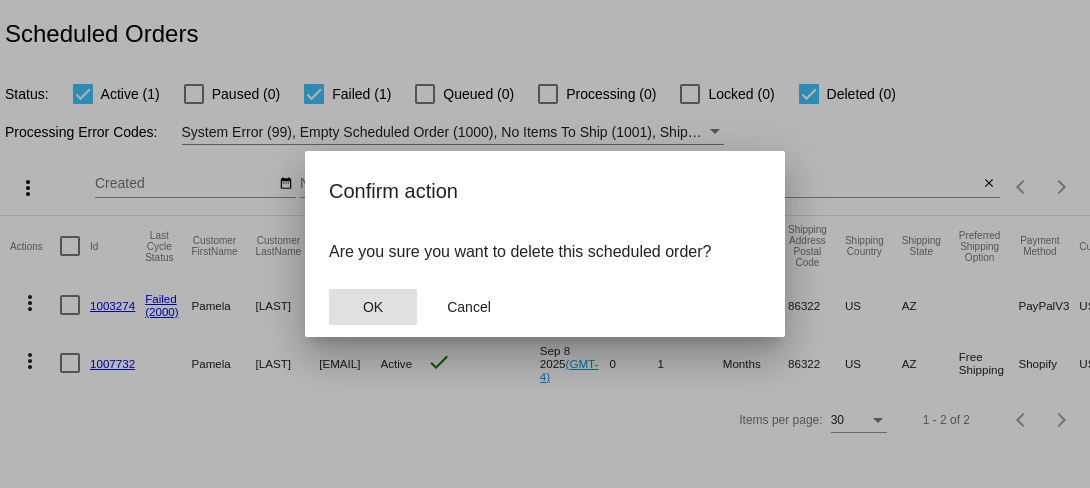 click on "OK" 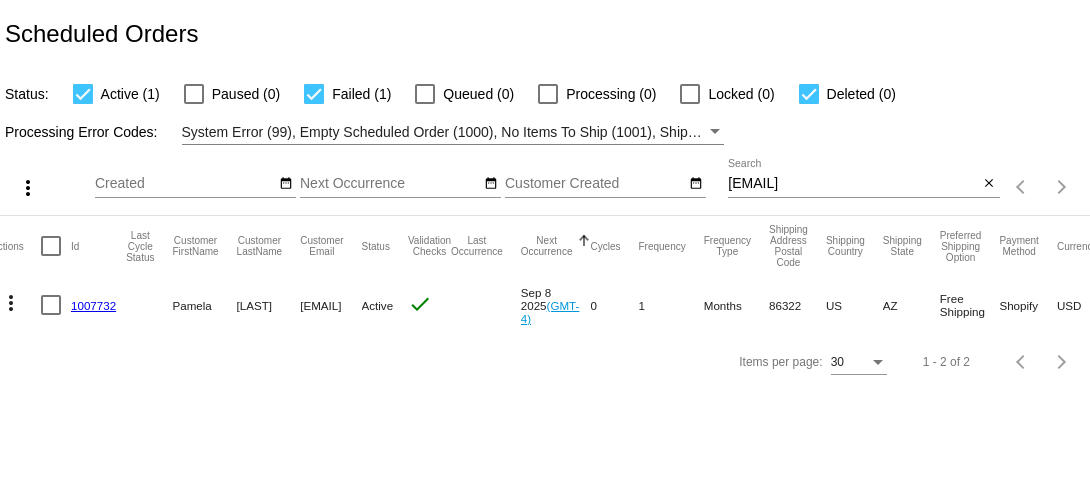 scroll, scrollTop: 0, scrollLeft: 0, axis: both 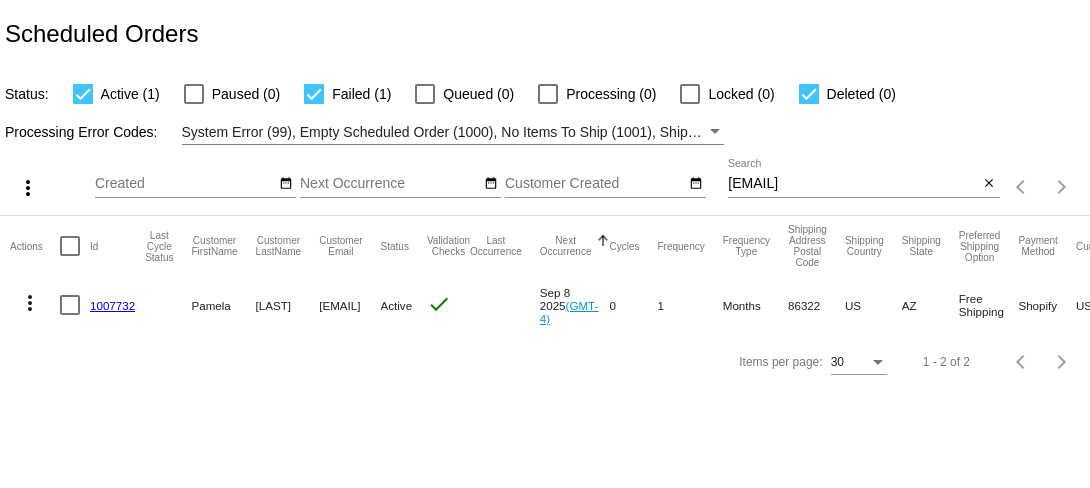 click on "1007732" 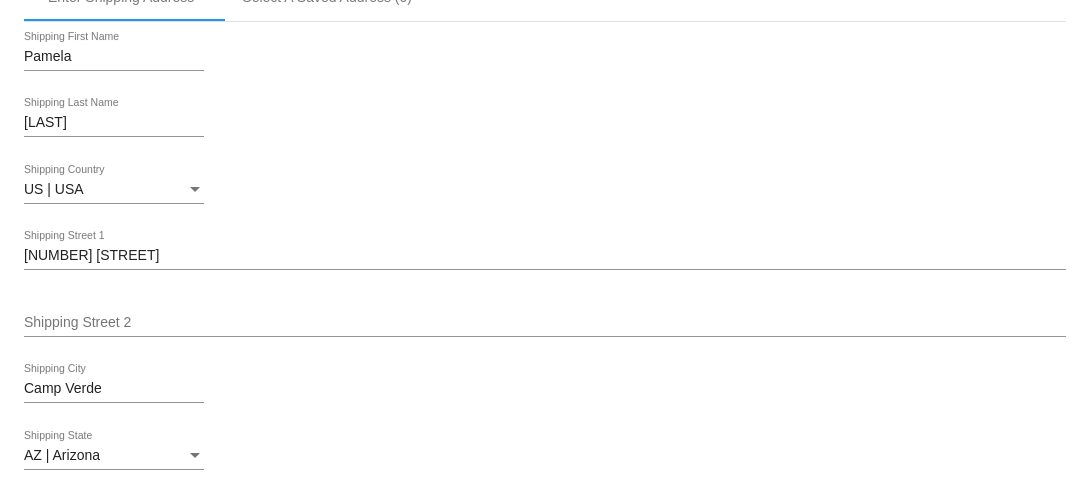 scroll, scrollTop: 0, scrollLeft: 0, axis: both 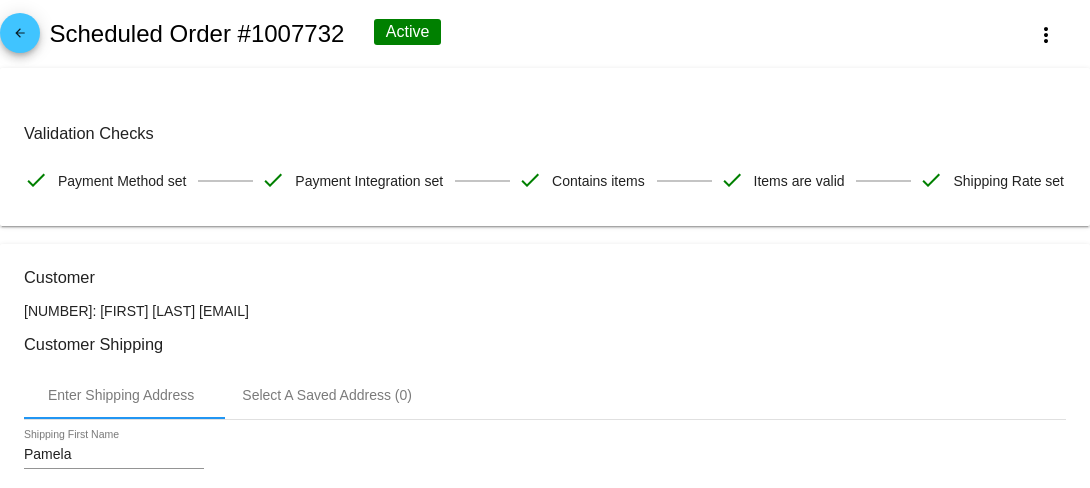 click on "arrow_back" 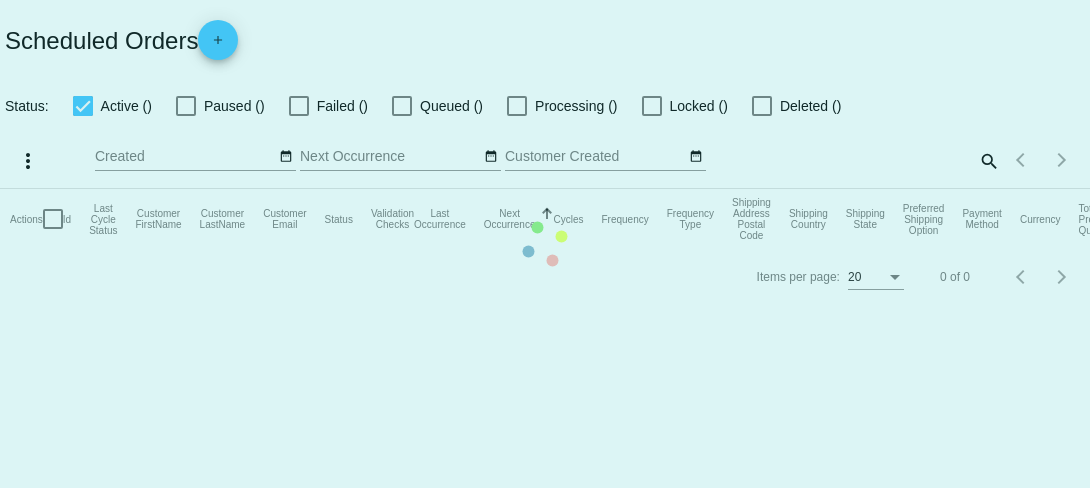 checkbox on "true" 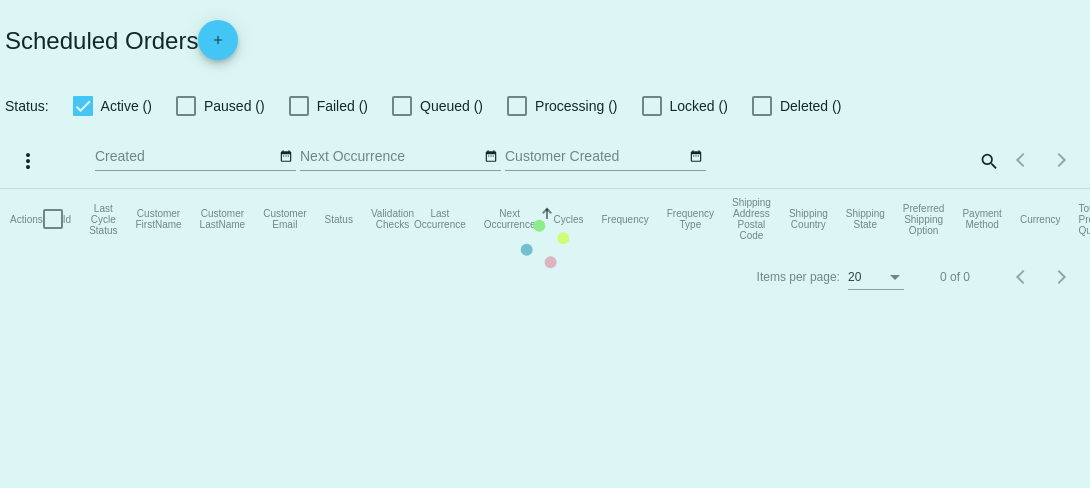 checkbox on "true" 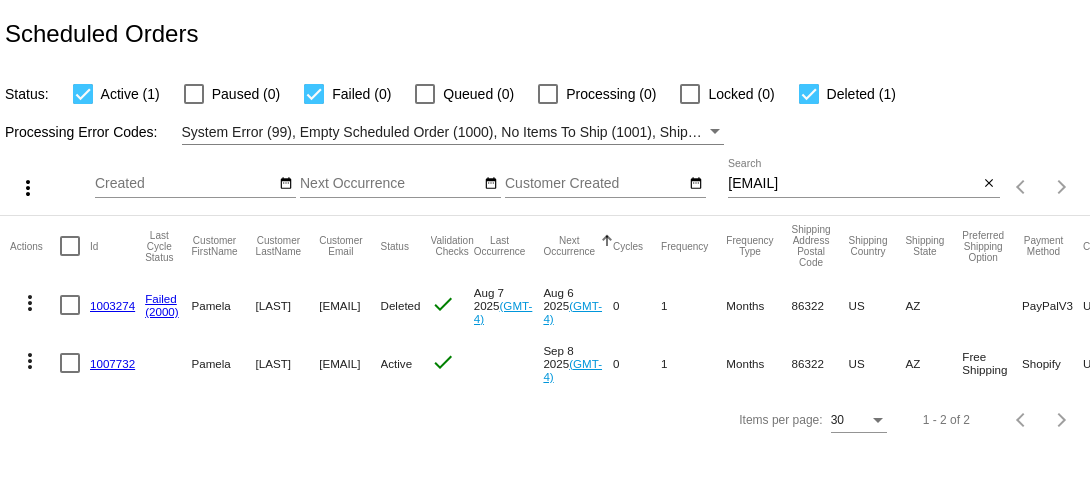 click on "pamstoy57@msn.com" at bounding box center [853, 184] 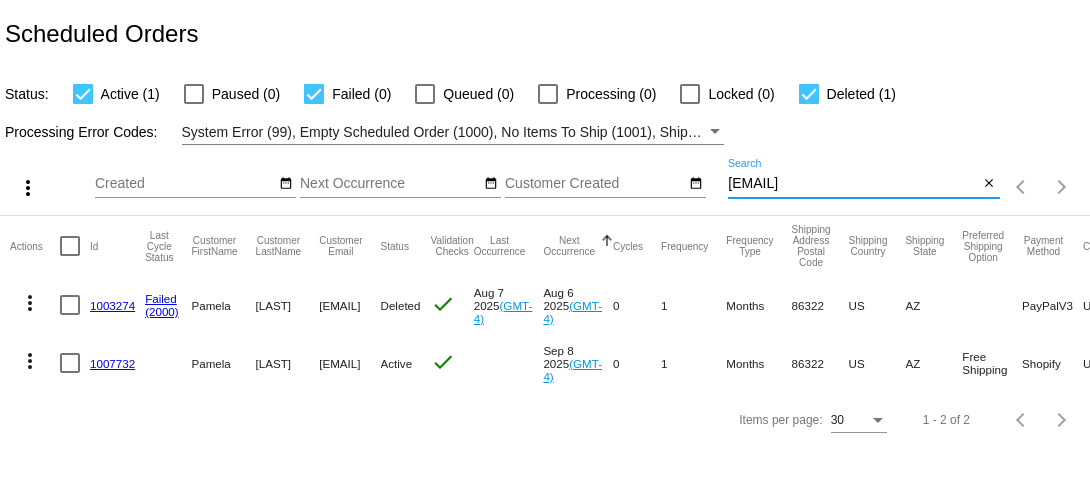 click on "pamstoy57@msn.com" at bounding box center (853, 184) 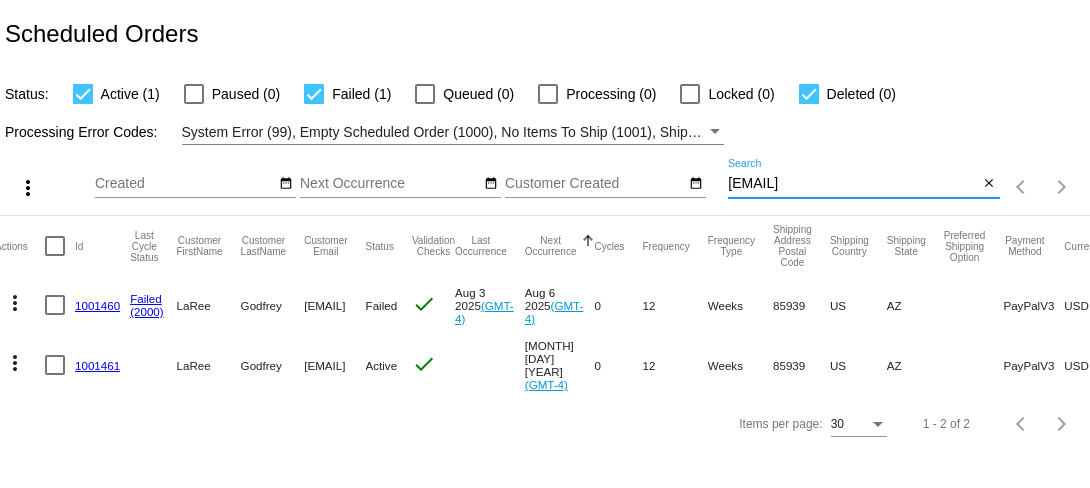 scroll, scrollTop: 0, scrollLeft: 0, axis: both 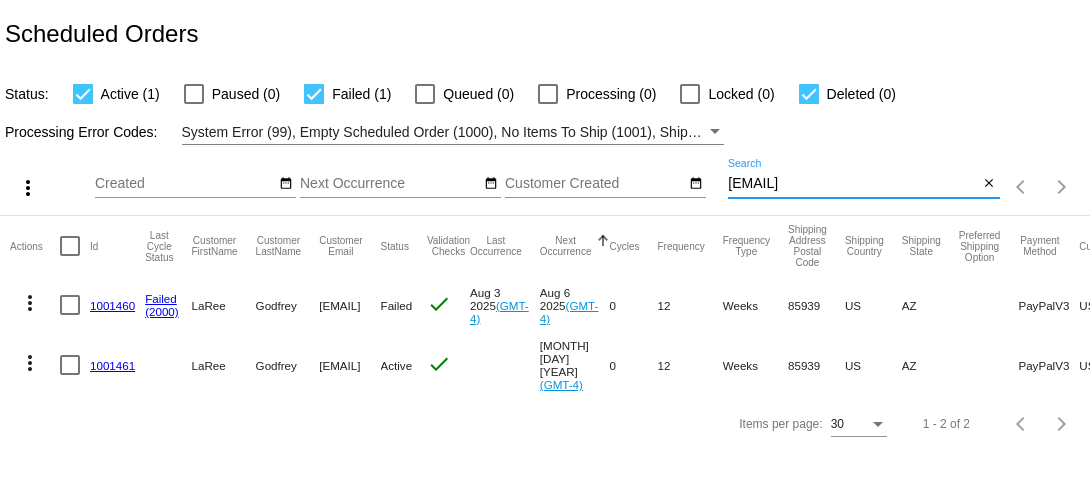 type on "[EMAIL]" 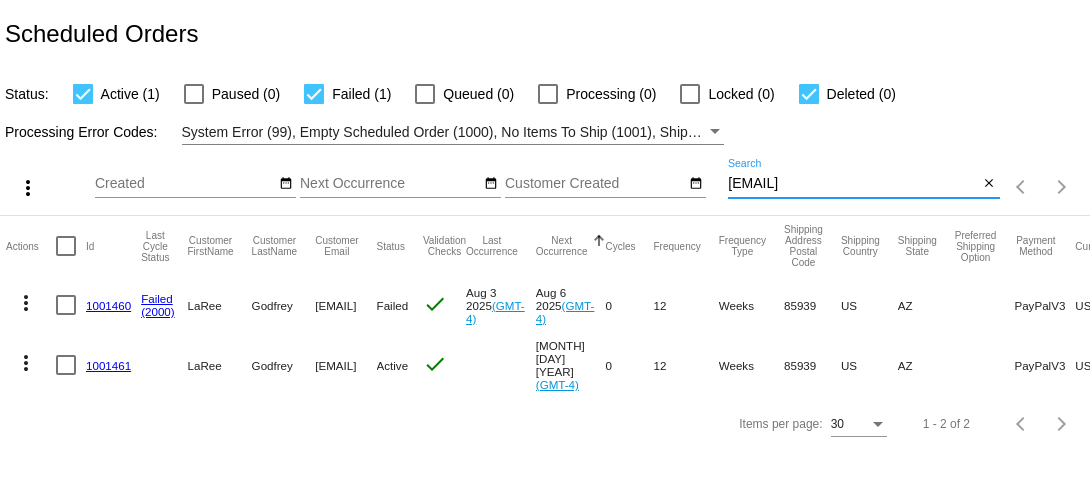 scroll, scrollTop: 0, scrollLeft: 0, axis: both 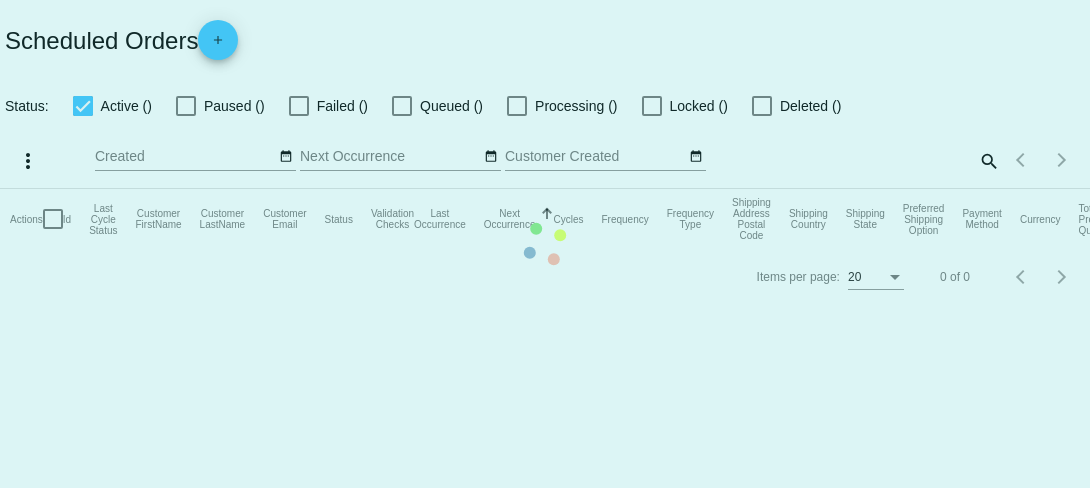 checkbox on "true" 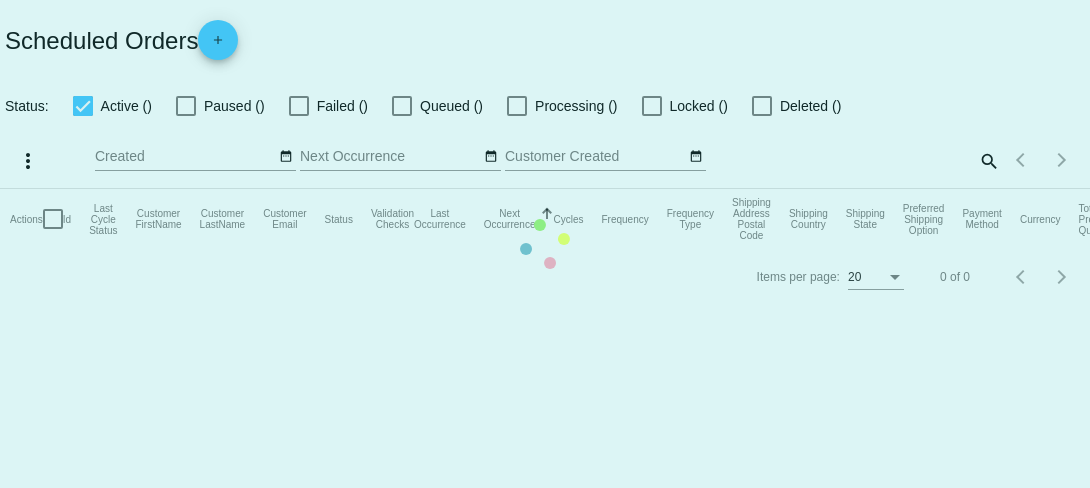 checkbox on "true" 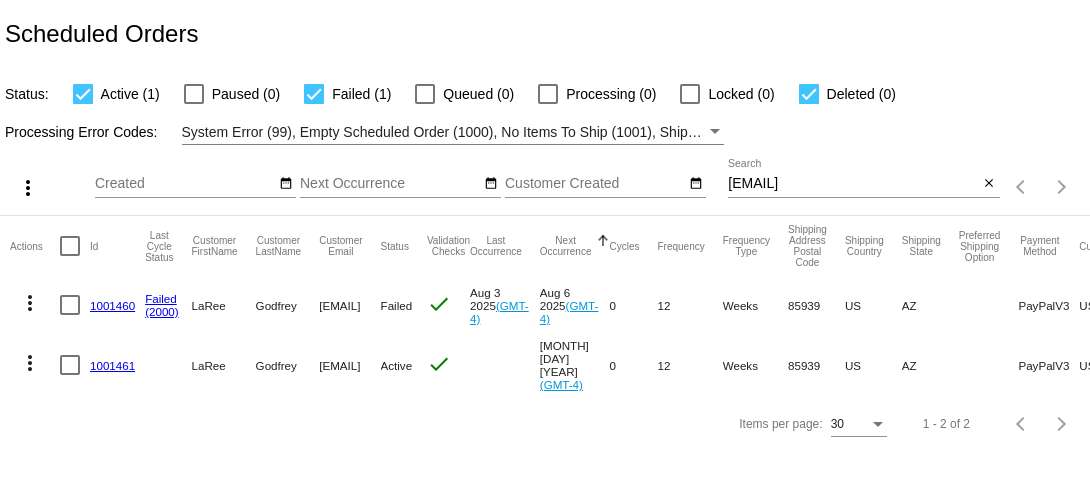 click on "1001460" 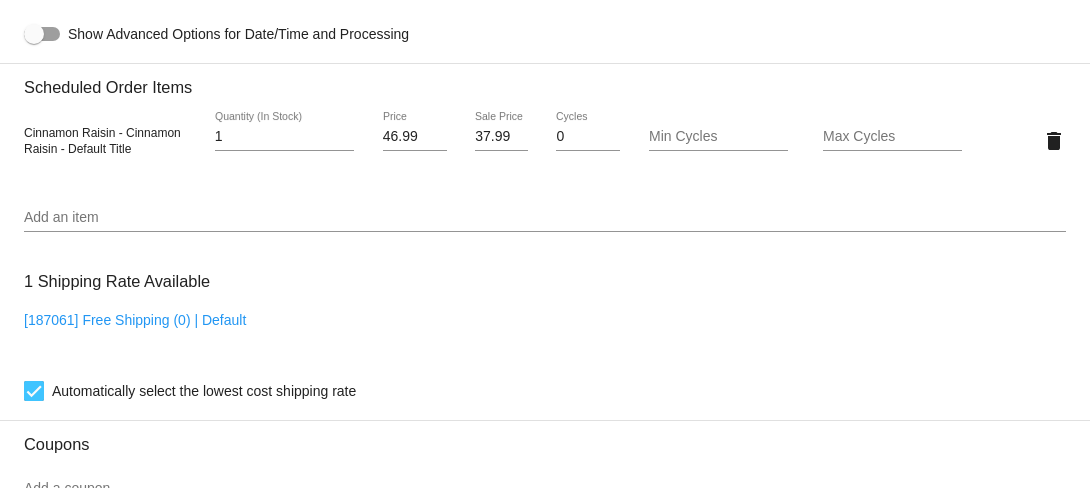 scroll, scrollTop: 1374, scrollLeft: 0, axis: vertical 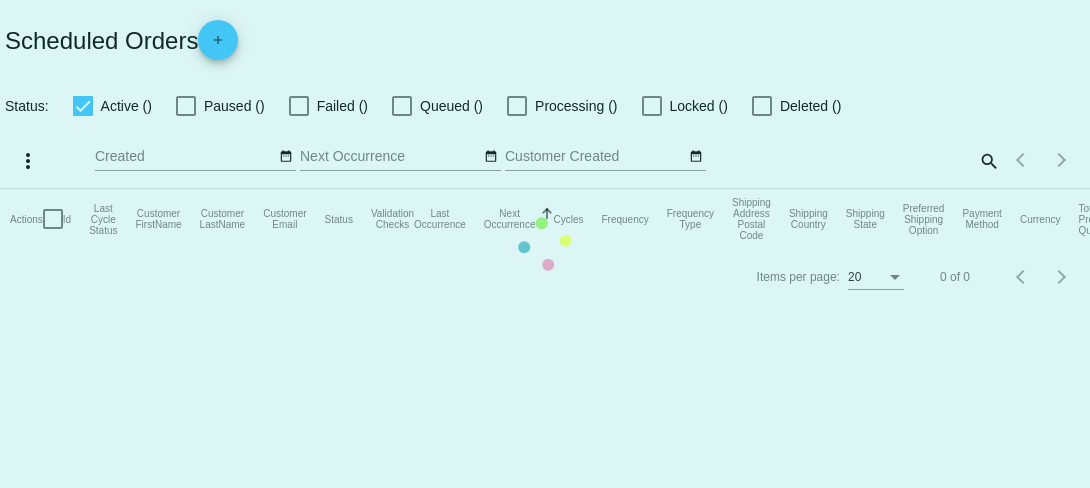 checkbox on "true" 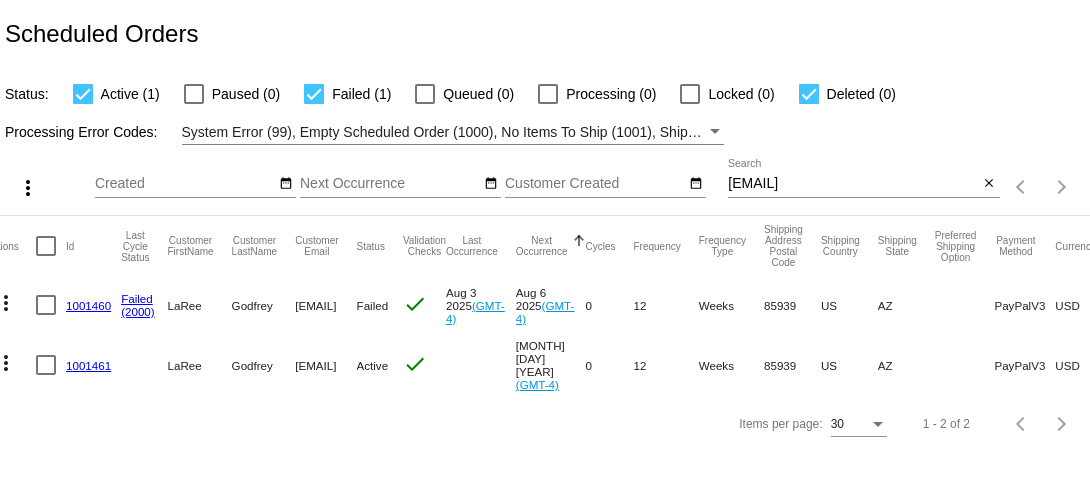 scroll, scrollTop: 0, scrollLeft: 0, axis: both 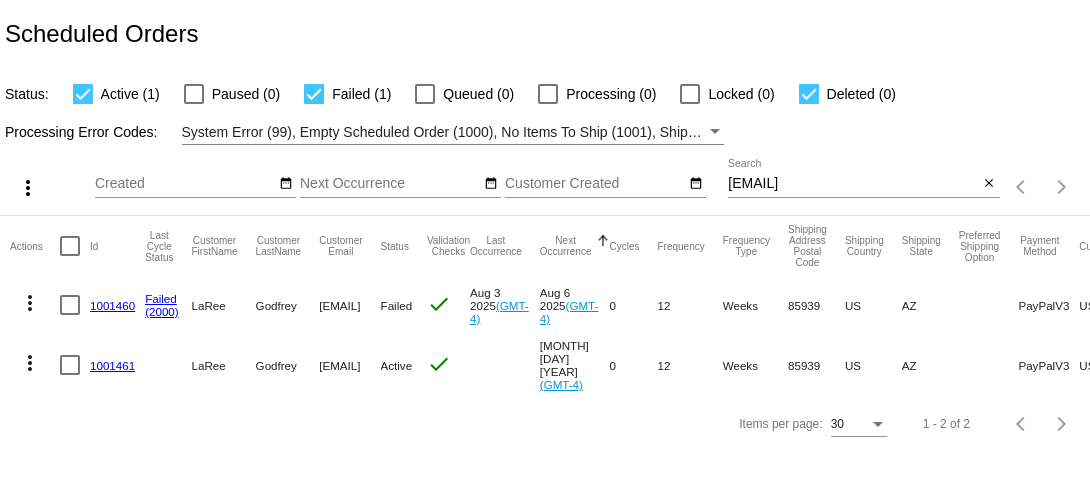 click on "more_vert" 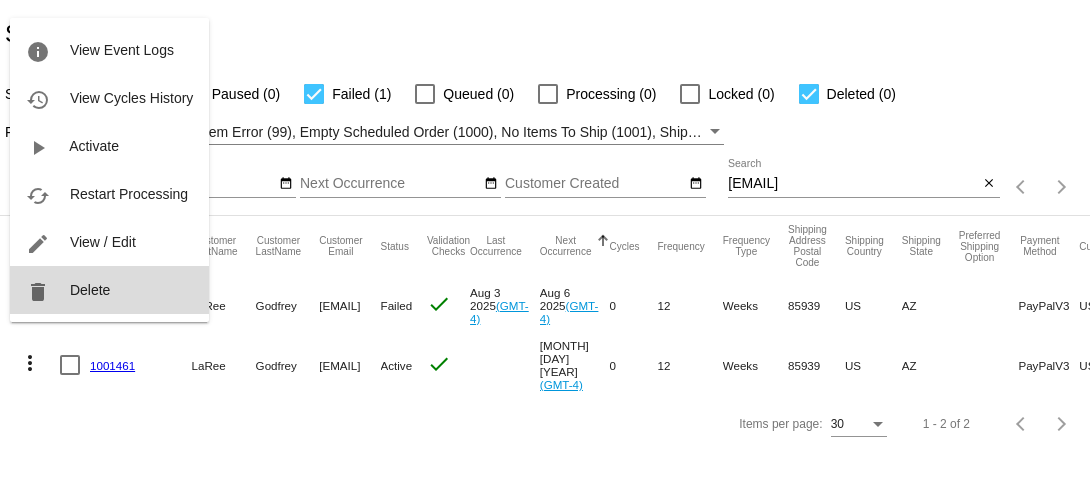click on "delete
Delete" at bounding box center [109, 290] 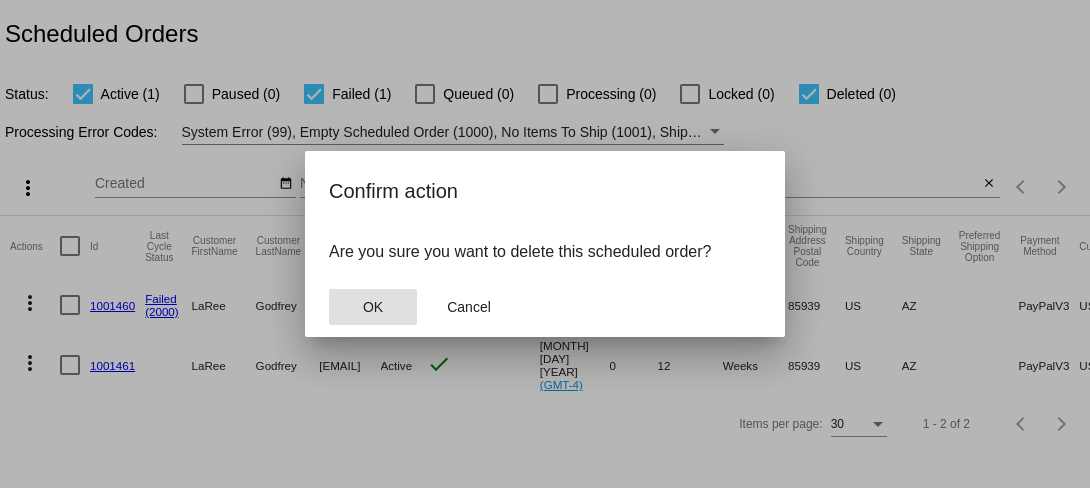 click on "OK" 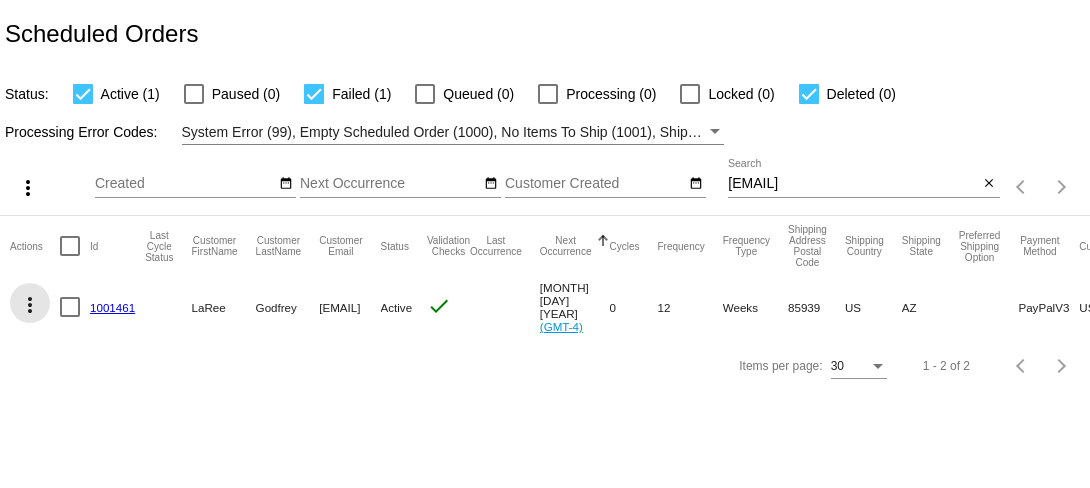 click on "more_vert" 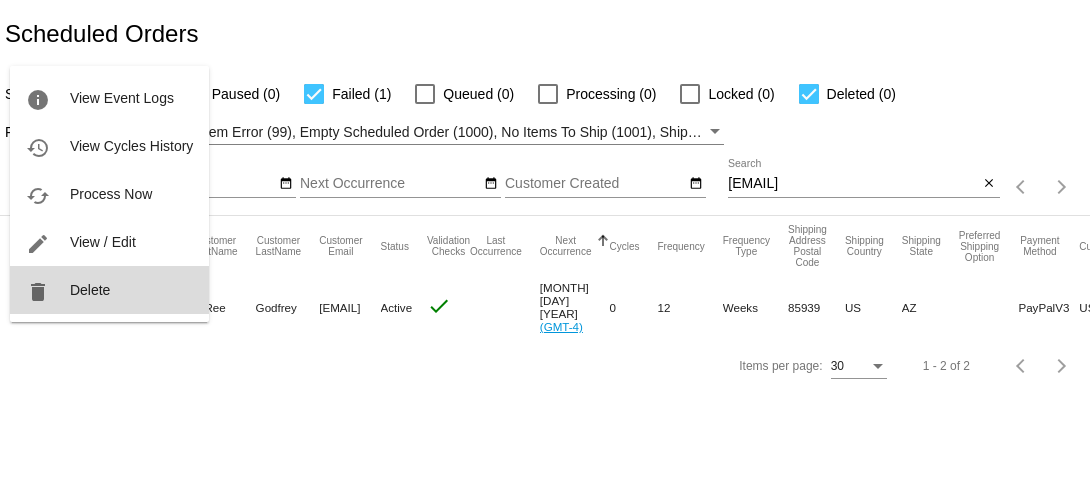 click on "delete
Delete" at bounding box center (109, 290) 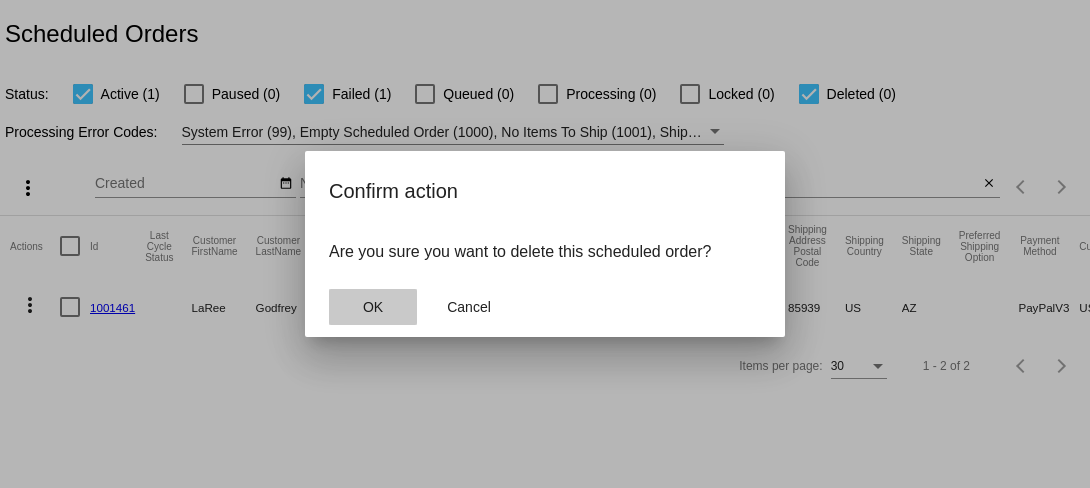 click on "OK" 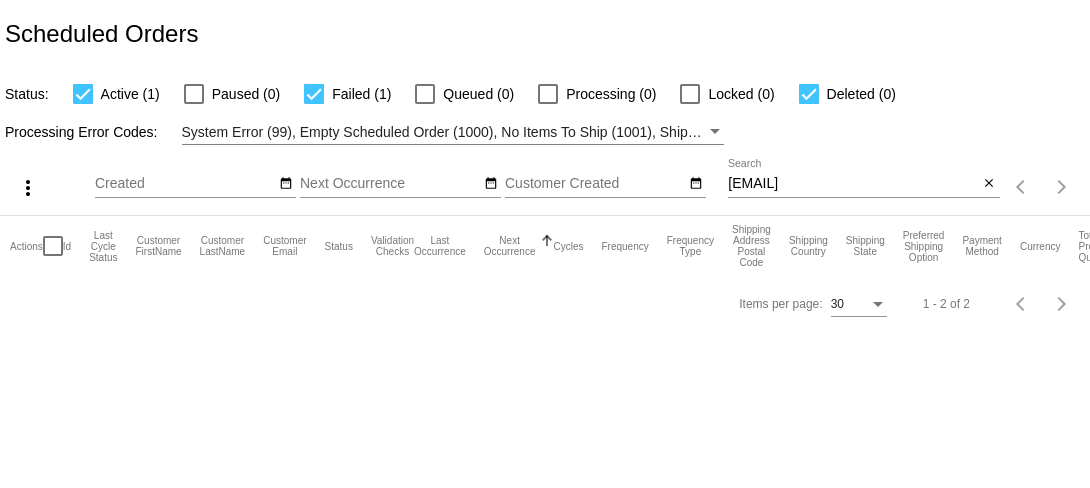 click at bounding box center [809, 94] 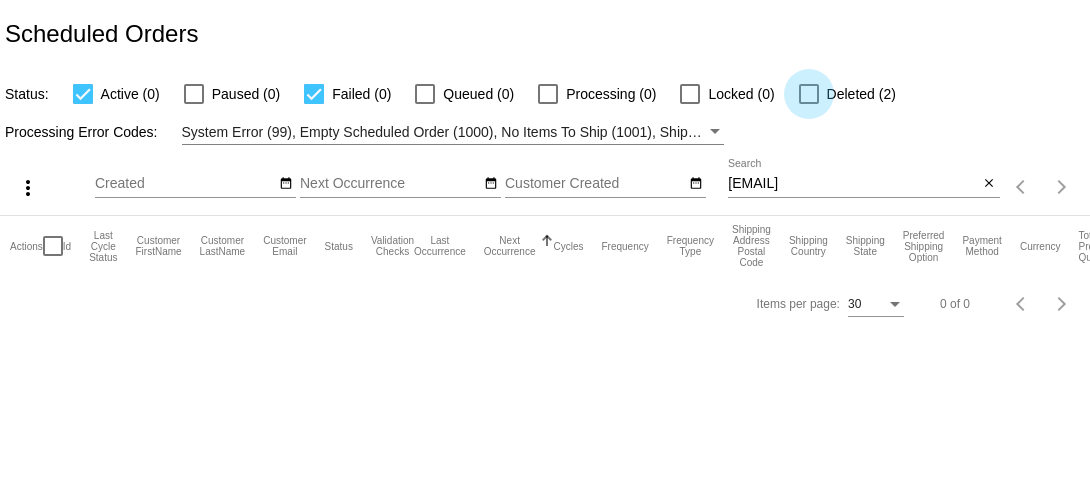 click at bounding box center (809, 94) 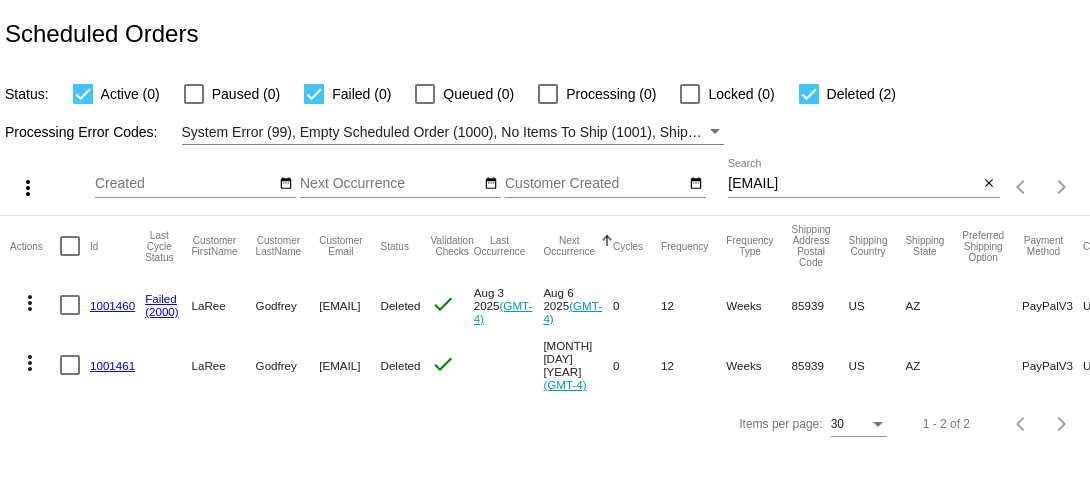 click on "kate1960@gmail.com
Search" 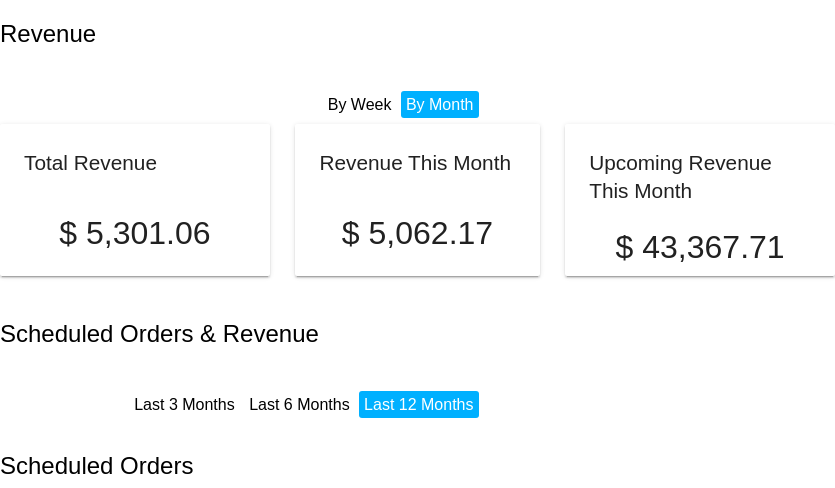 scroll, scrollTop: 0, scrollLeft: 0, axis: both 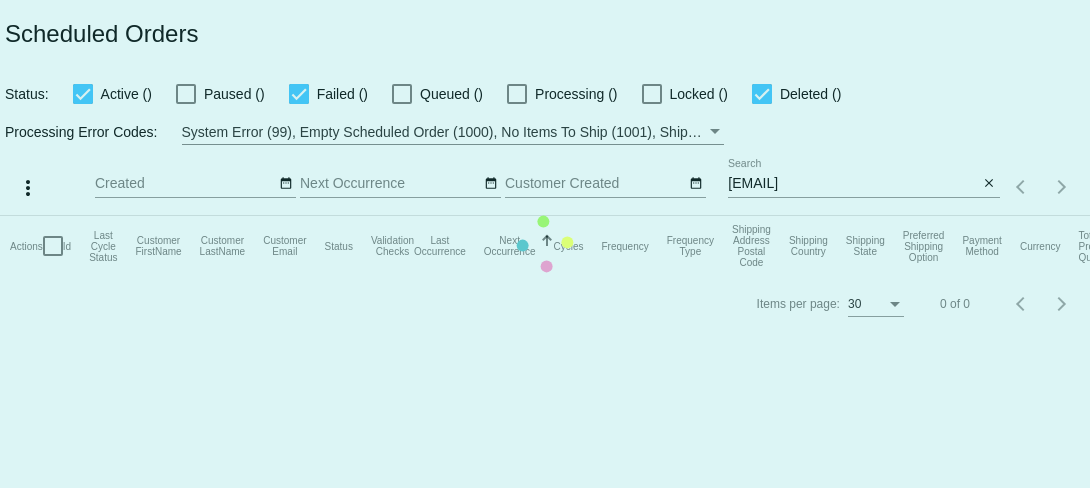 click on "Actions
Id   Last Cycle Status   Customer FirstName   Customer LastName   Customer Email   Status   Validation Checks   Last Occurrence   Next Occurrence   Sorted by NextOccurrenceUtc ascending  Cycles   Frequency   Frequency Type   Shipping Address Postal Code
Shipping Country
Shipping State
Preferred Shipping Option
Payment Method   Currency   Total Product Quantity   Scheduled Order Subtotal
Scheduled Order LTV" 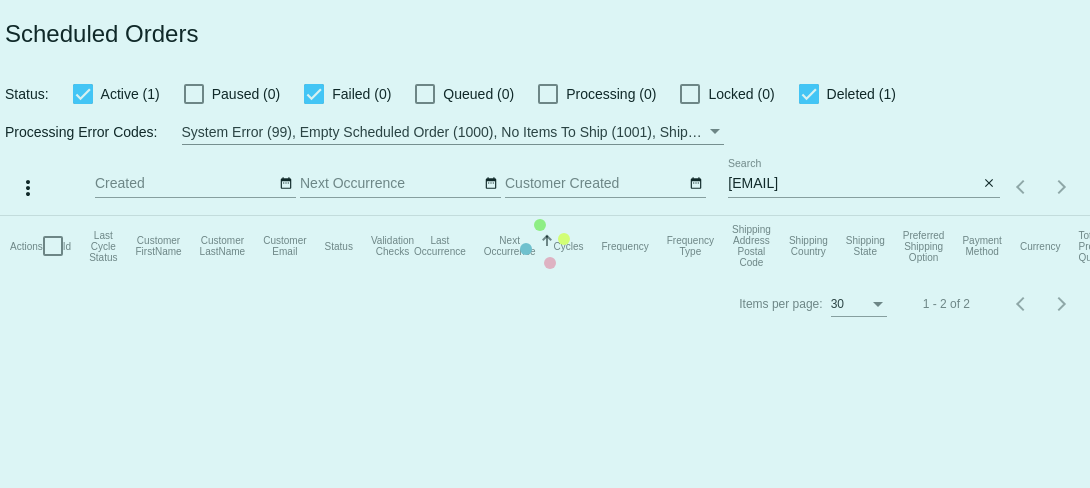 click on "Actions
Id   Last Cycle Status   Customer FirstName   Customer LastName   Customer Email   Status   Validation Checks   Last Occurrence   Next Occurrence   Sorted by NextOccurrenceUtc ascending  Cycles   Frequency   Frequency Type   Shipping Address Postal Code
Shipping Country
Shipping State
Preferred Shipping Option
Payment Method   Currency   Total Product Quantity   Scheduled Order Subtotal
Scheduled Order LTV" 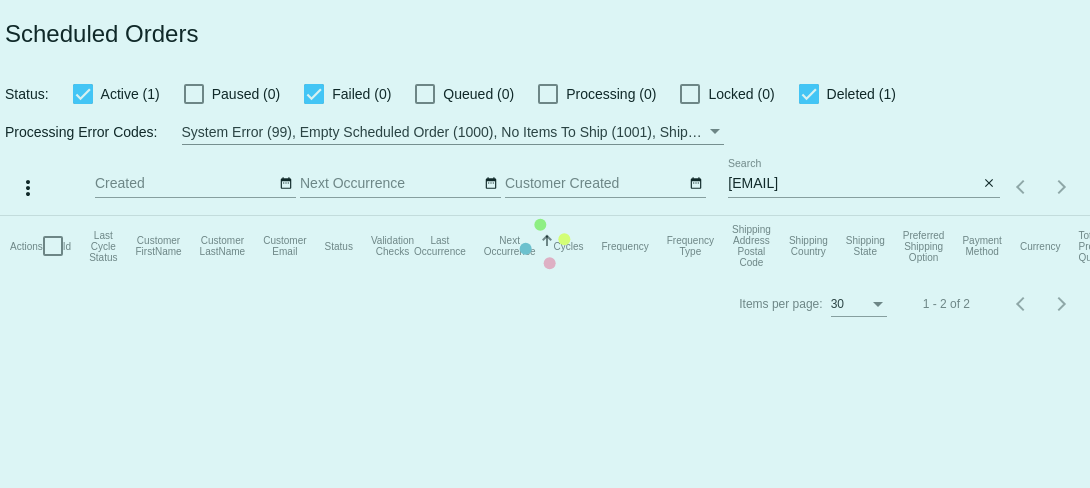 click on "Actions
Id   Last Cycle Status   Customer FirstName   Customer LastName   Customer Email   Status   Validation Checks   Last Occurrence   Next Occurrence   Sorted by NextOccurrenceUtc ascending  Cycles   Frequency   Frequency Type   Shipping Address Postal Code
Shipping Country
Shipping State
Preferred Shipping Option
Payment Method   Currency   Total Product Quantity   Scheduled Order Subtotal
Scheduled Order LTV" 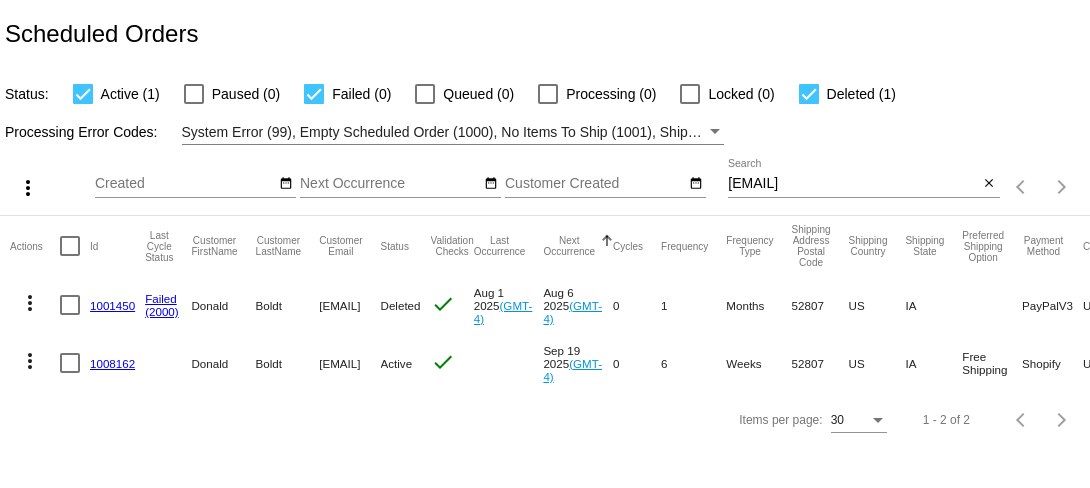 click on "[EMAIL]" at bounding box center (853, 184) 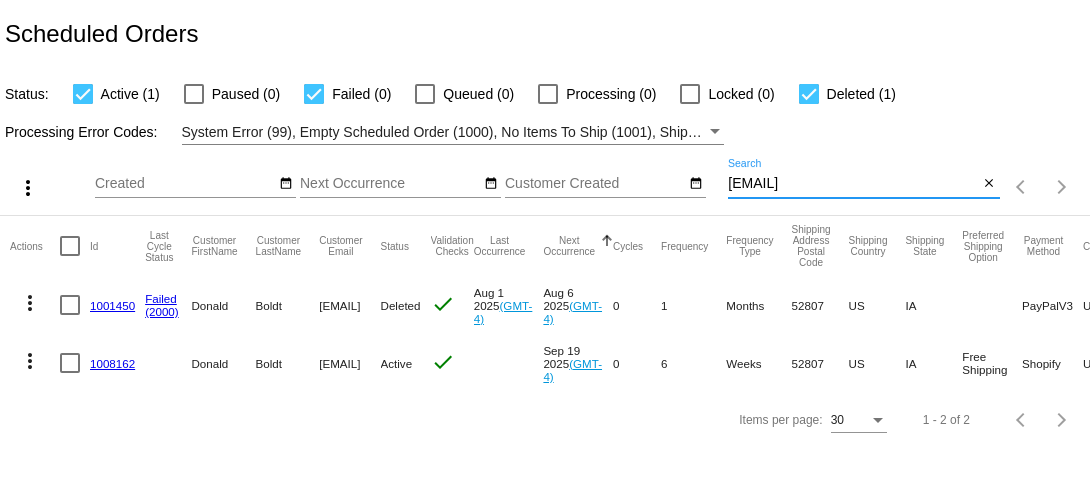 click on "[EMAIL]" at bounding box center (853, 184) 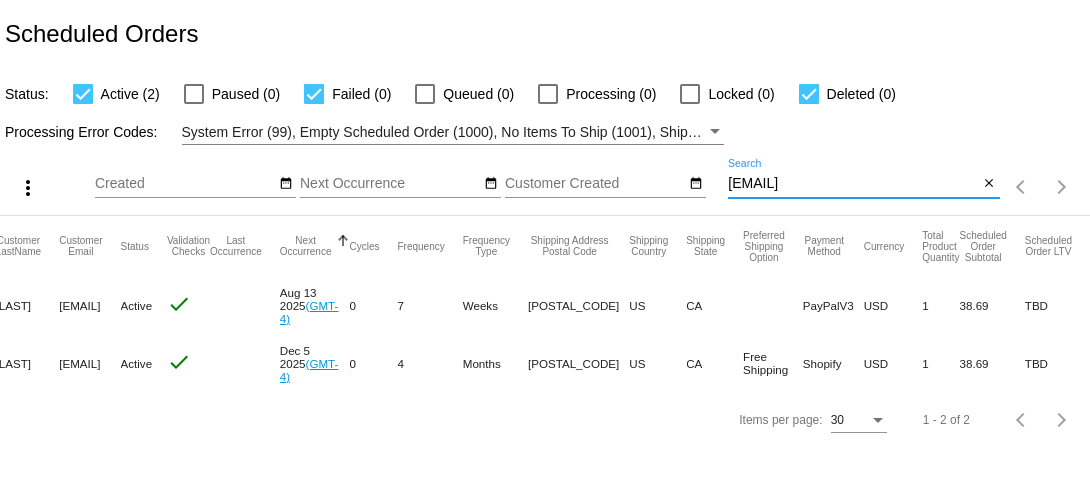 scroll, scrollTop: 0, scrollLeft: 294, axis: horizontal 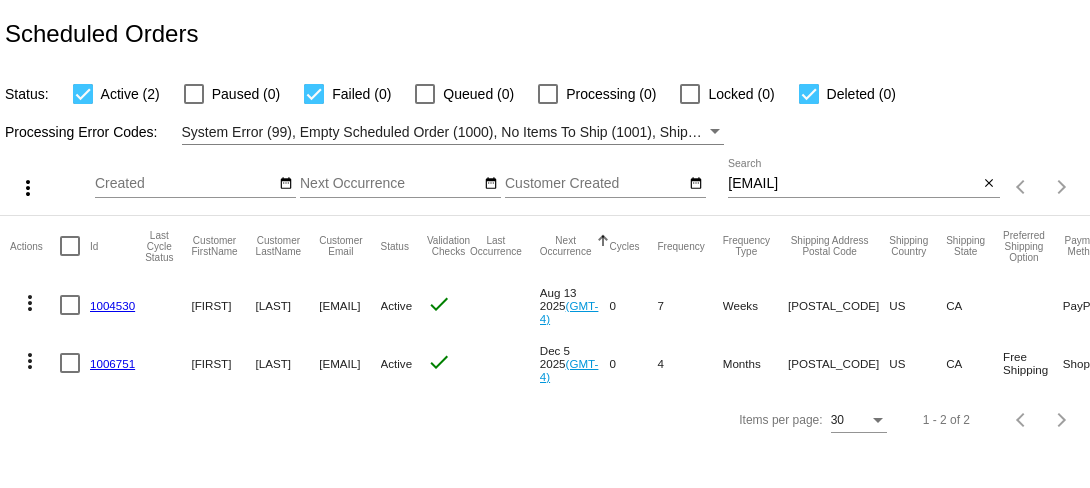 click on "1004530" 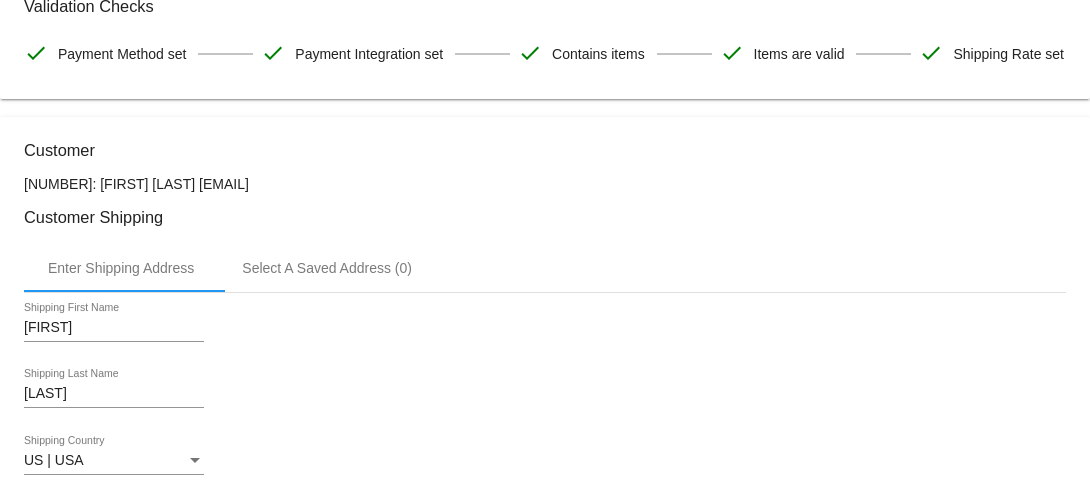 scroll, scrollTop: 0, scrollLeft: 0, axis: both 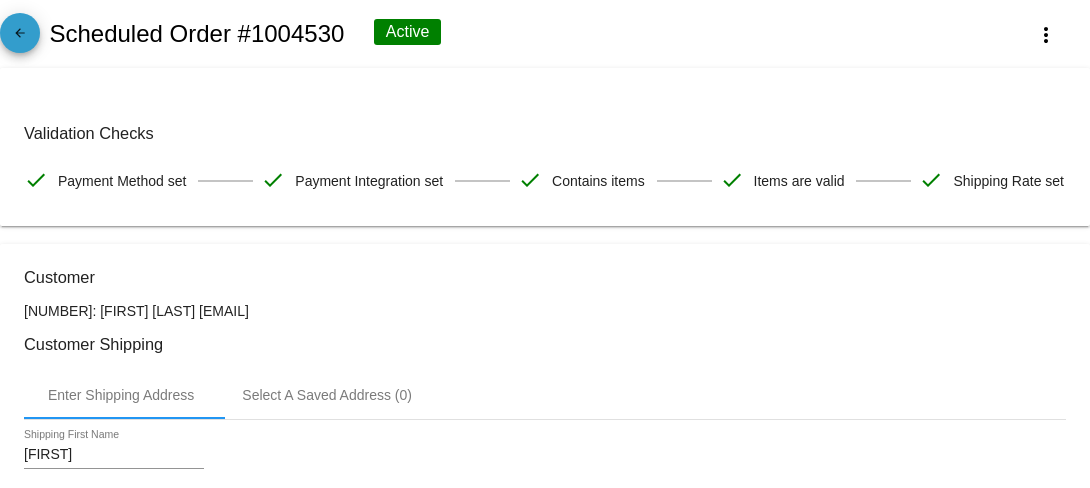 click on "arrow_back" 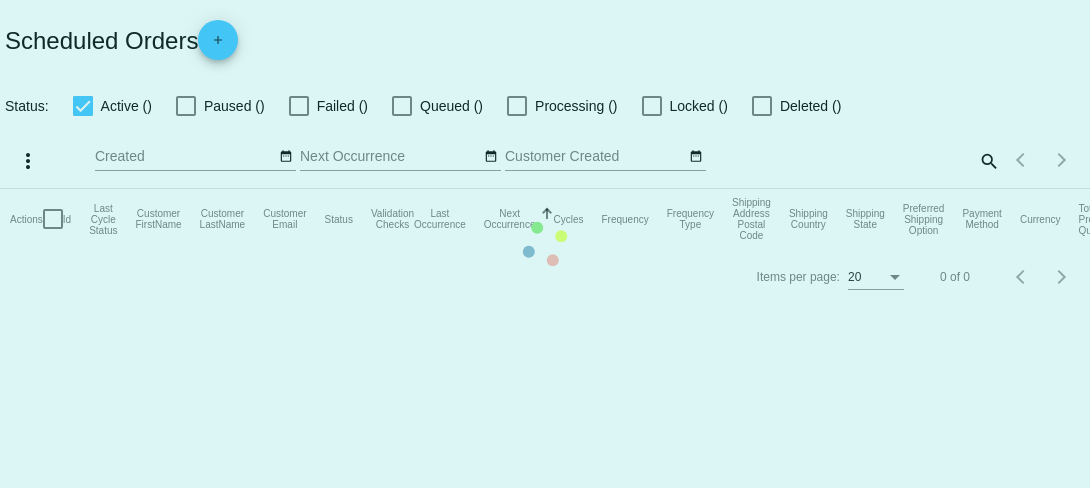 checkbox on "true" 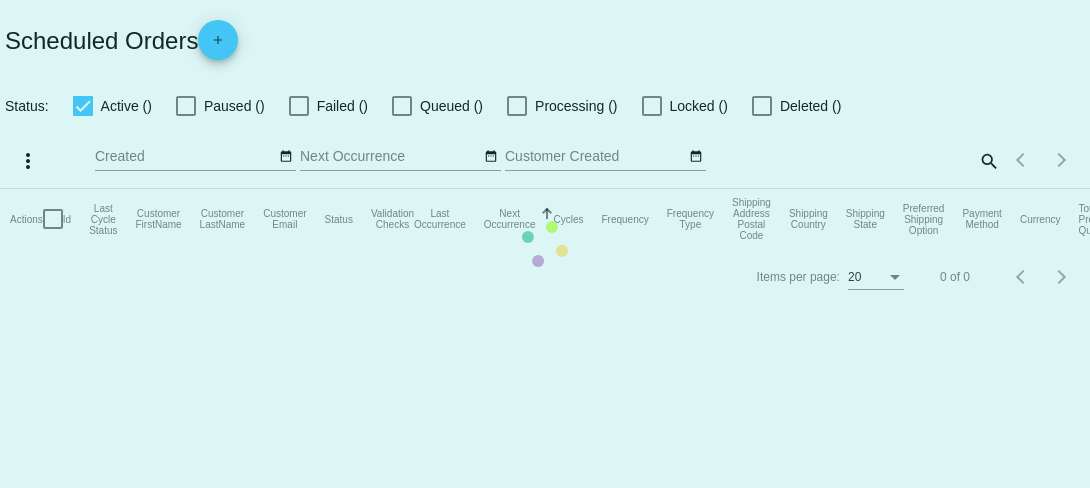 checkbox on "true" 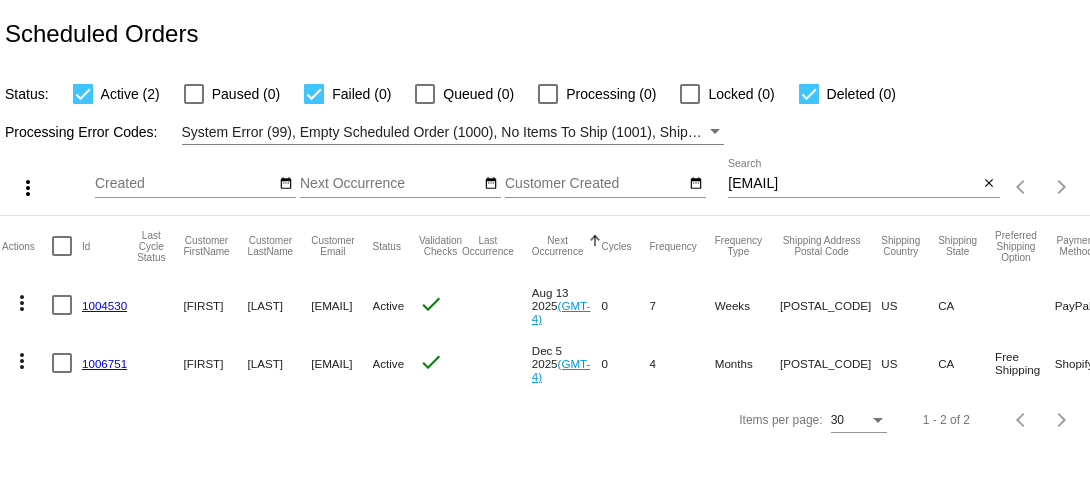 scroll, scrollTop: 0, scrollLeft: 0, axis: both 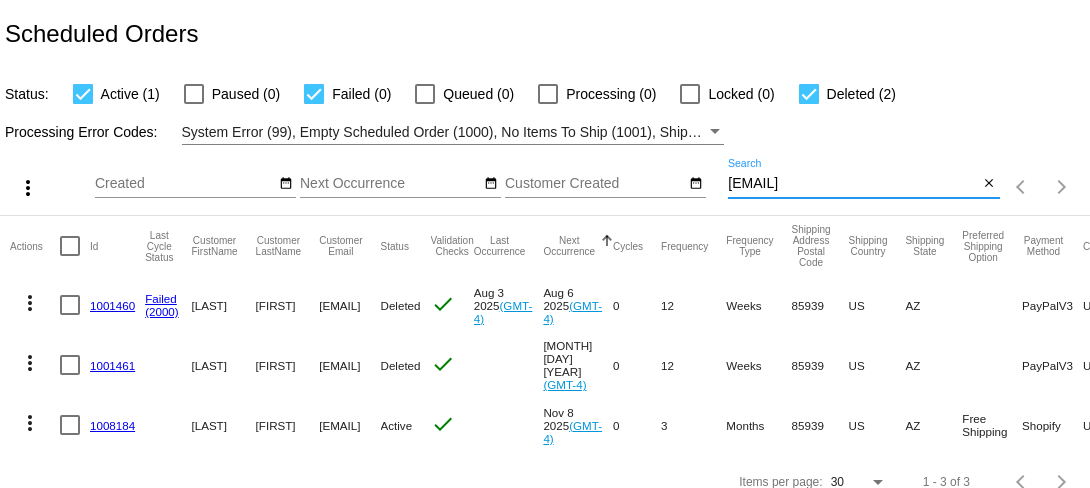 click on "[EMAIL]" at bounding box center (853, 184) 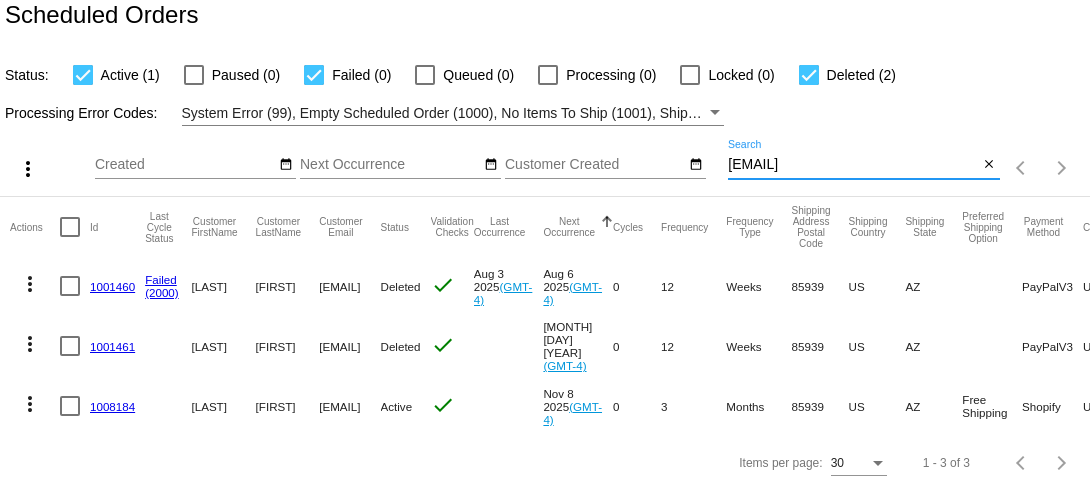 click on "1008184" 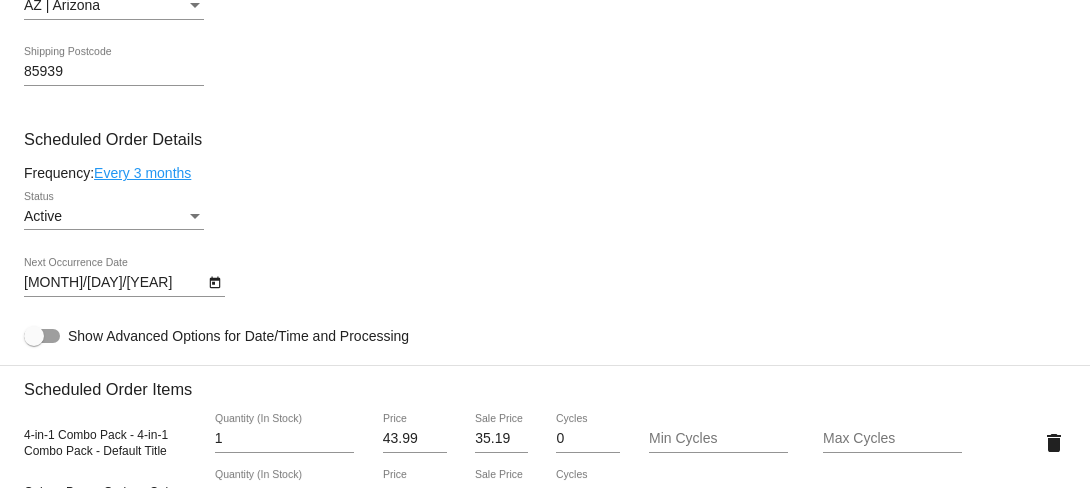 scroll, scrollTop: 851, scrollLeft: 0, axis: vertical 